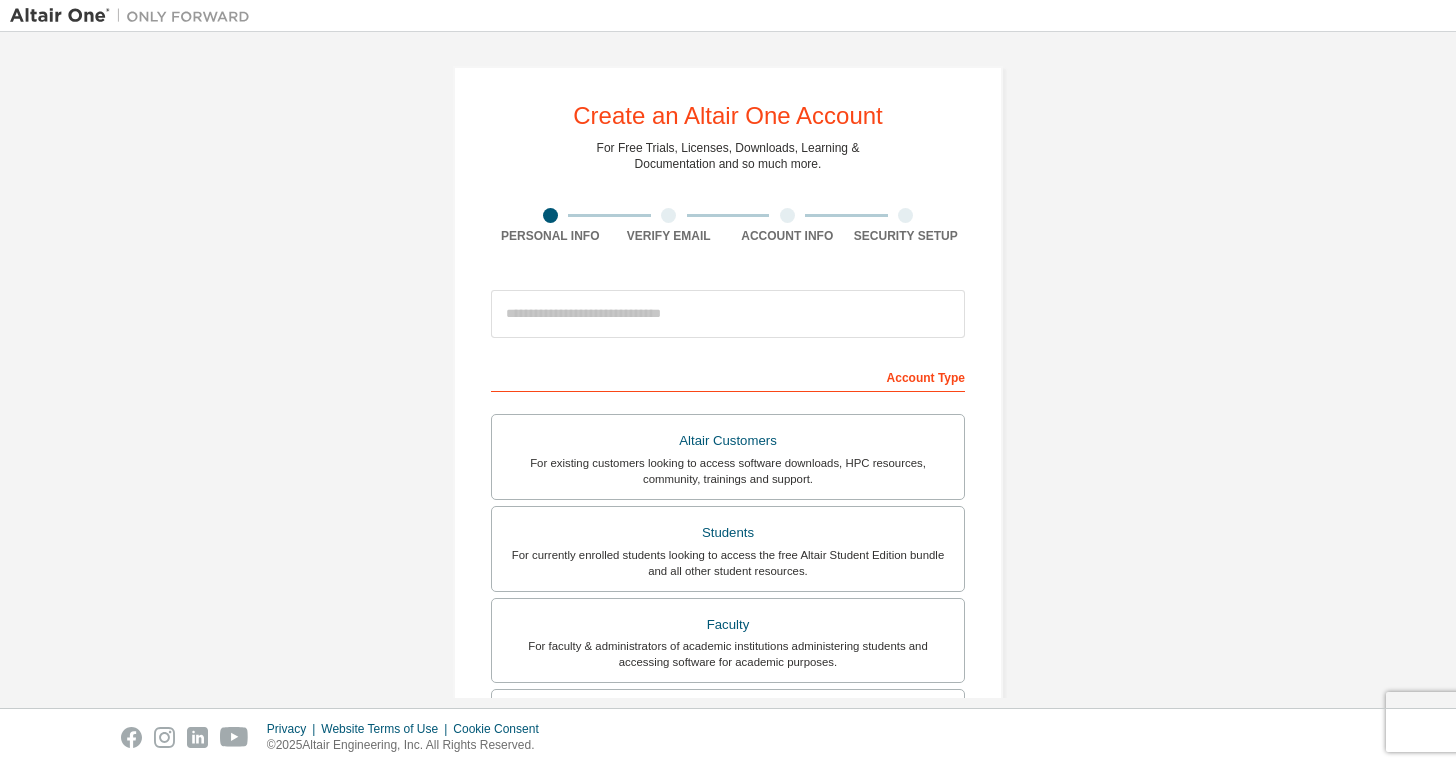 scroll, scrollTop: 0, scrollLeft: 0, axis: both 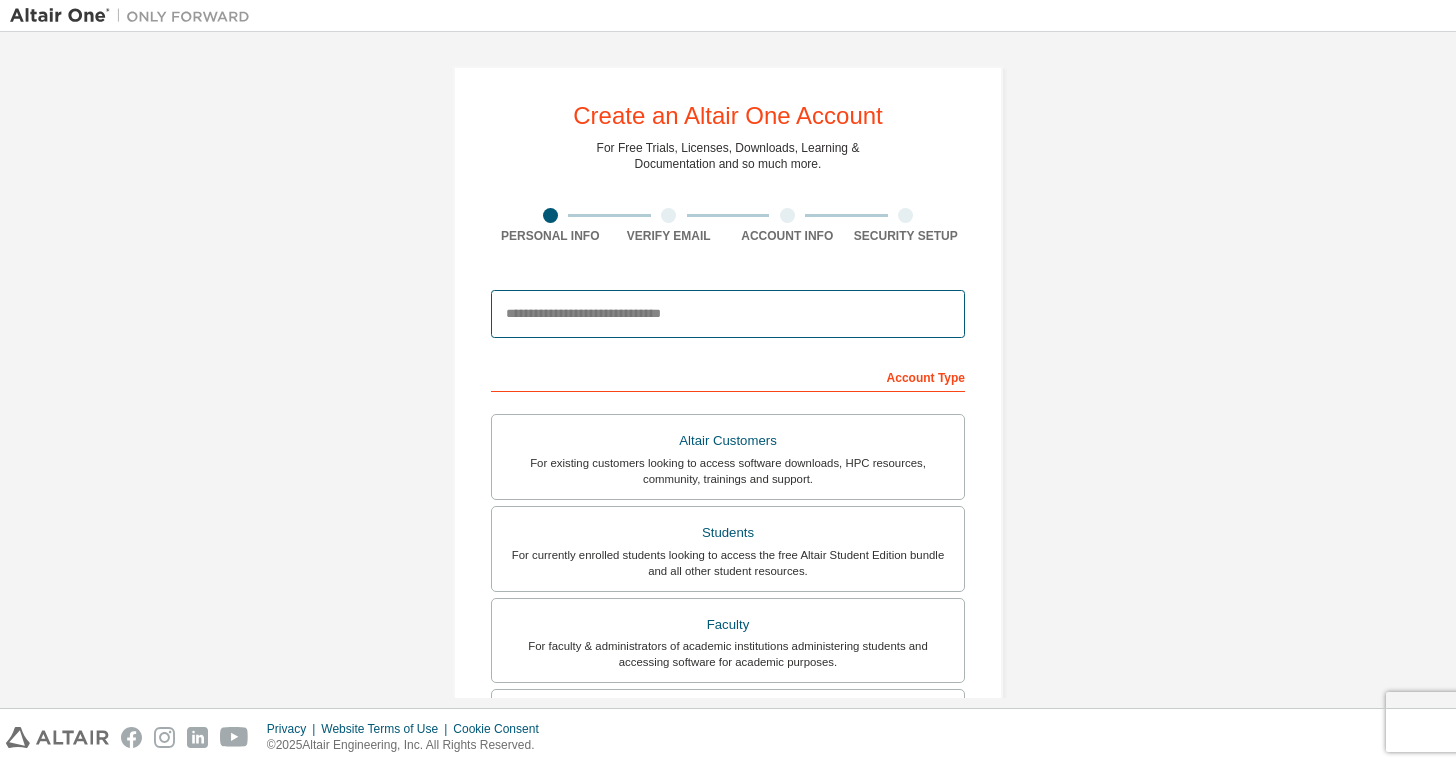 click at bounding box center [728, 314] 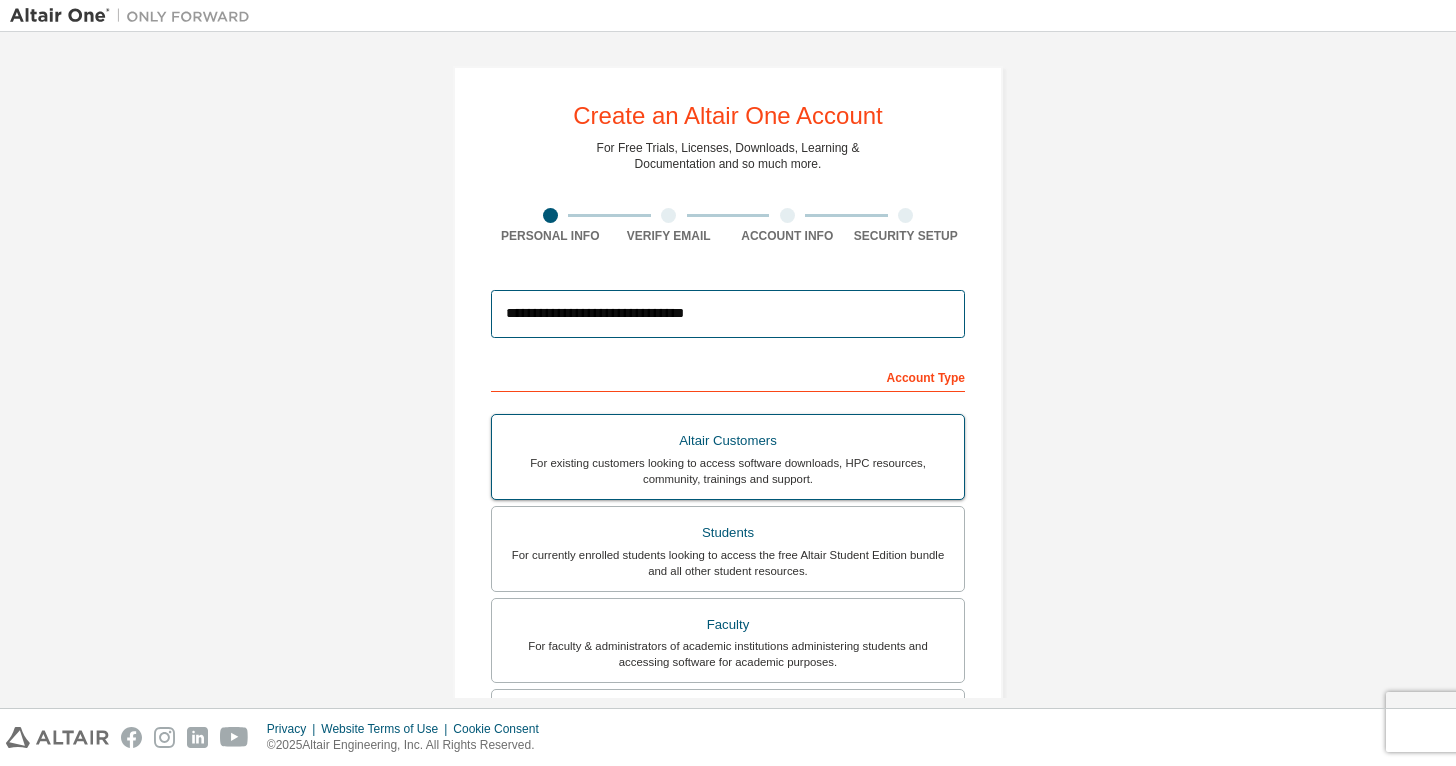 type on "**********" 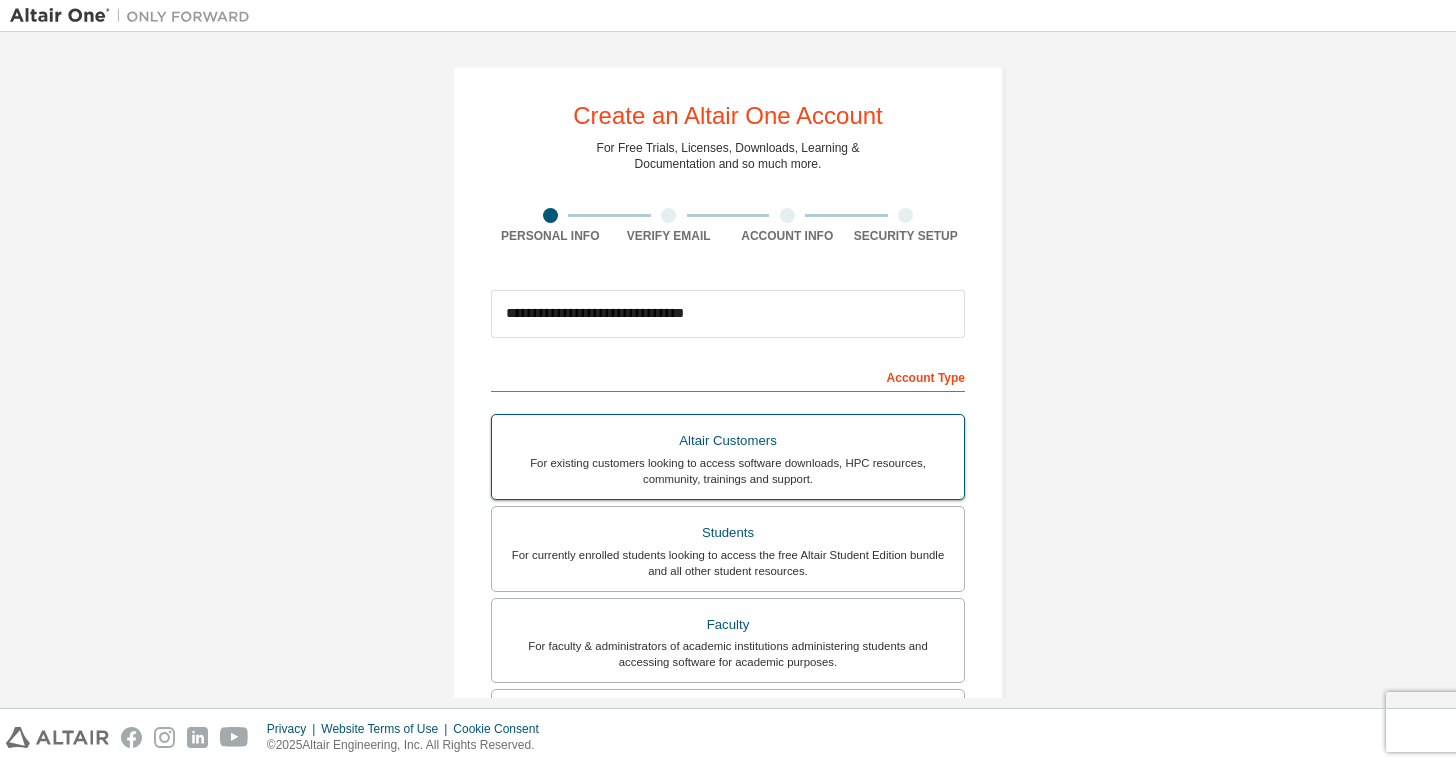 click on "For existing customers looking to access software downloads, HPC resources, community, trainings and support." at bounding box center [728, 471] 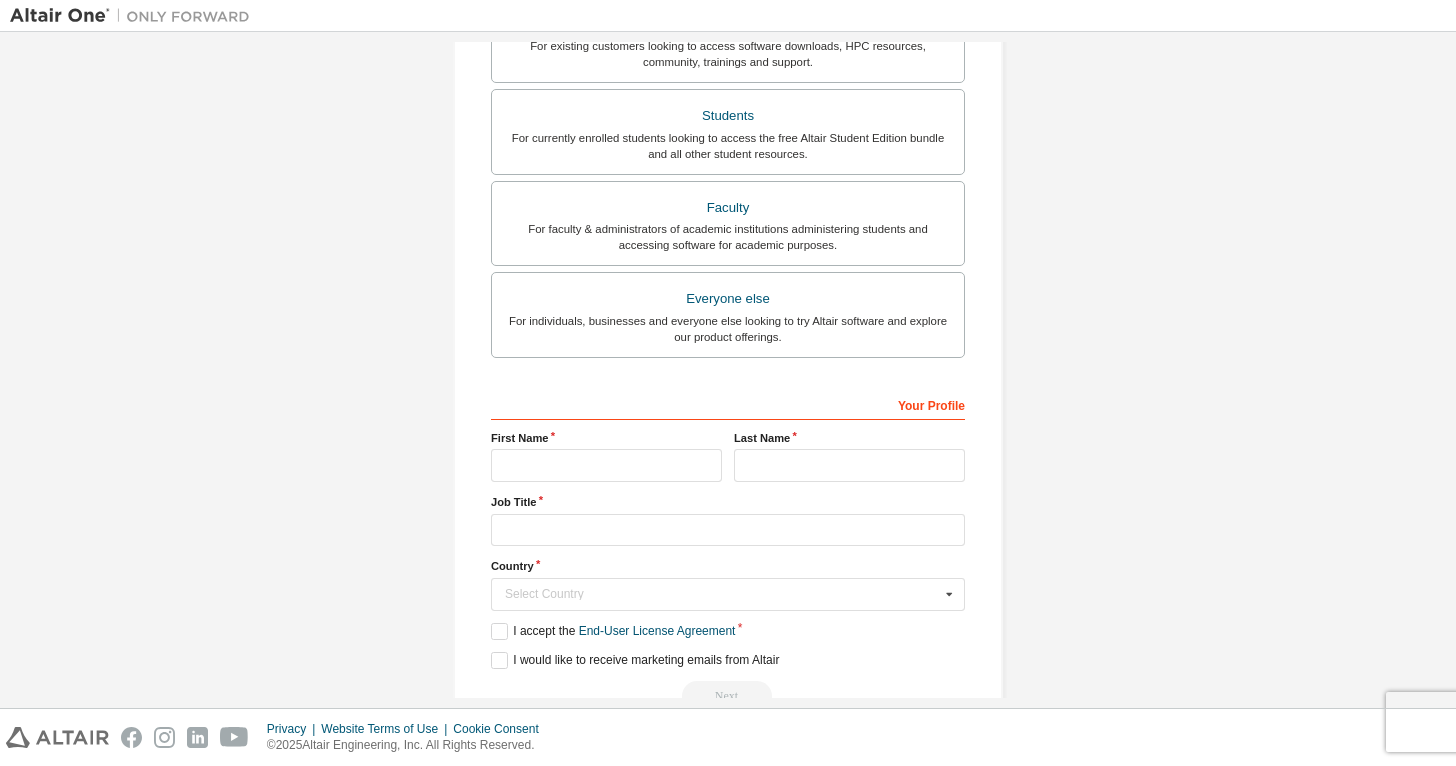 scroll, scrollTop: 468, scrollLeft: 0, axis: vertical 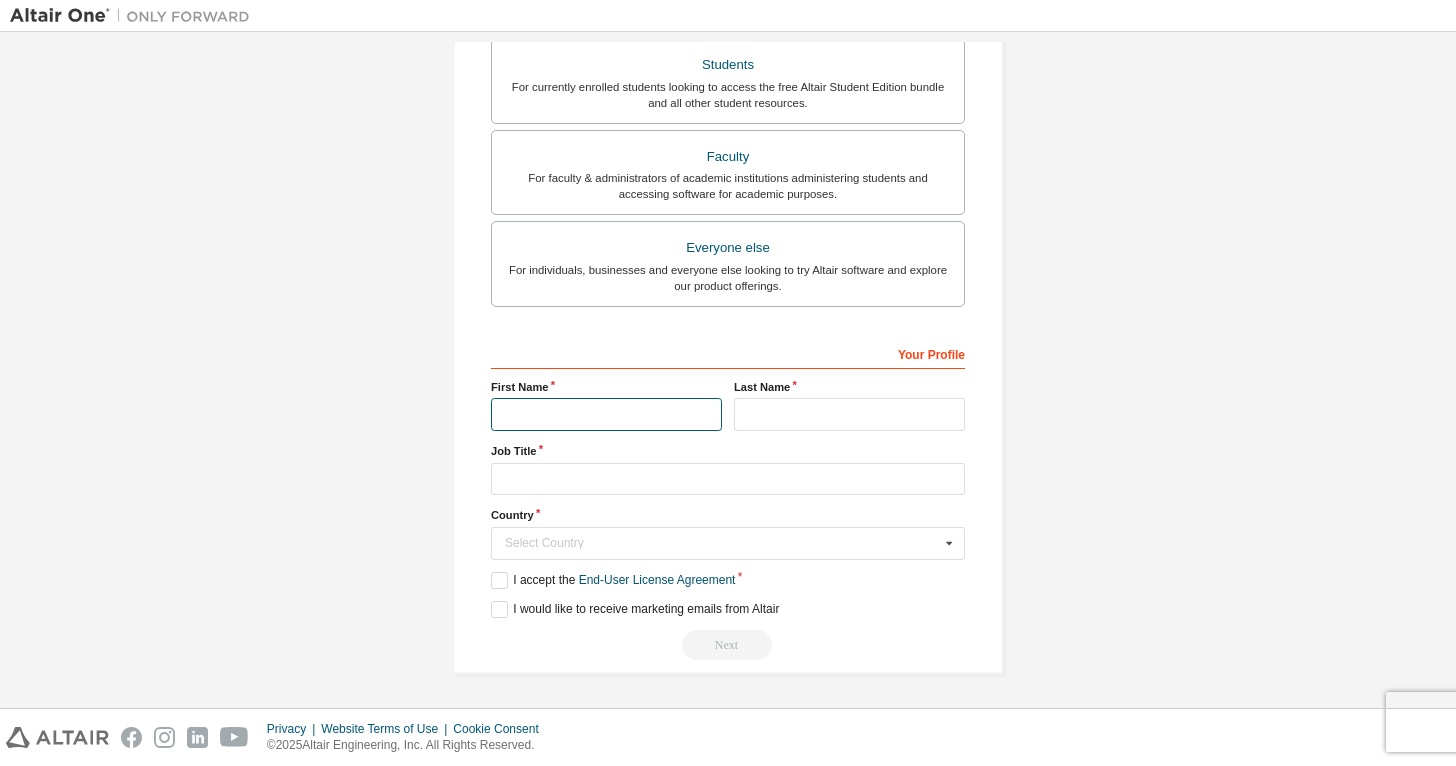 click at bounding box center (606, 414) 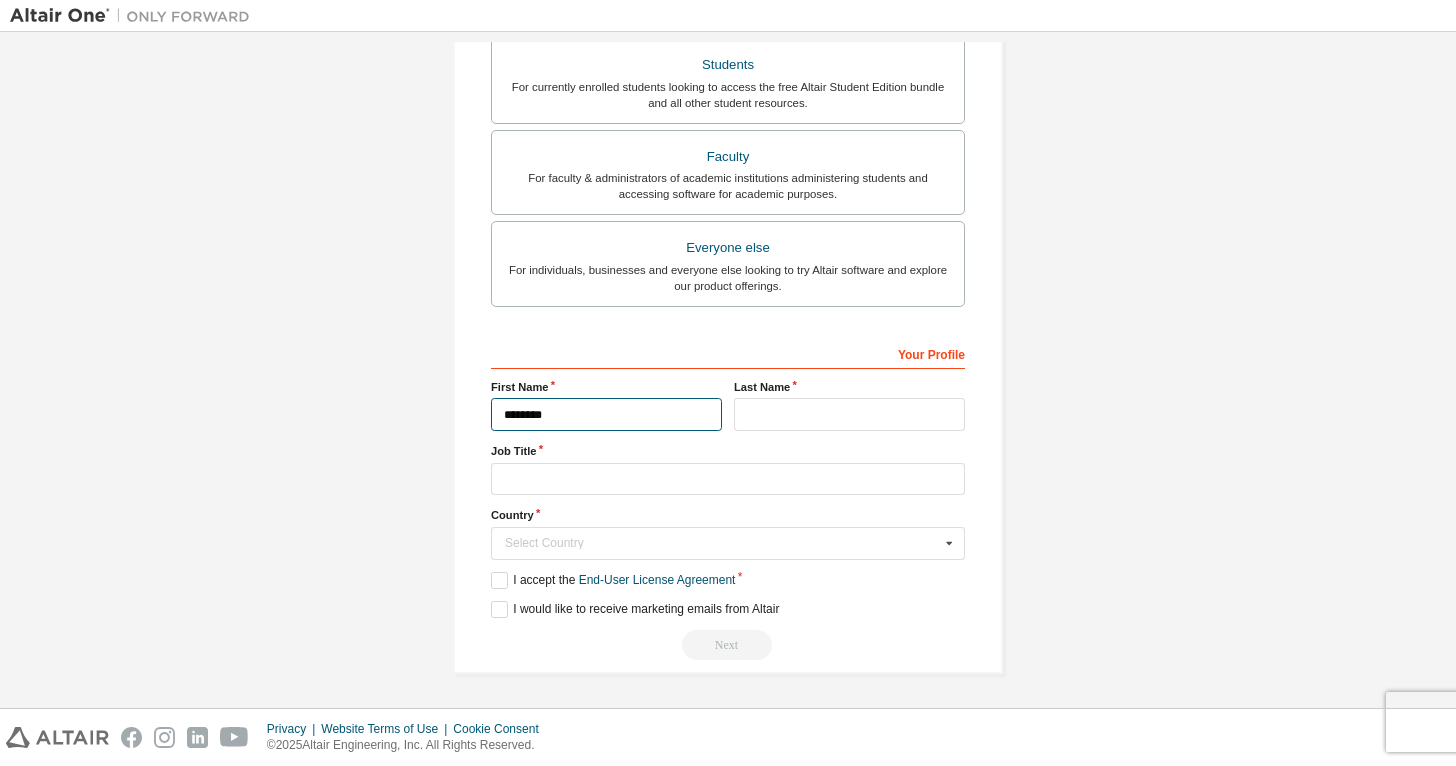 type on "********" 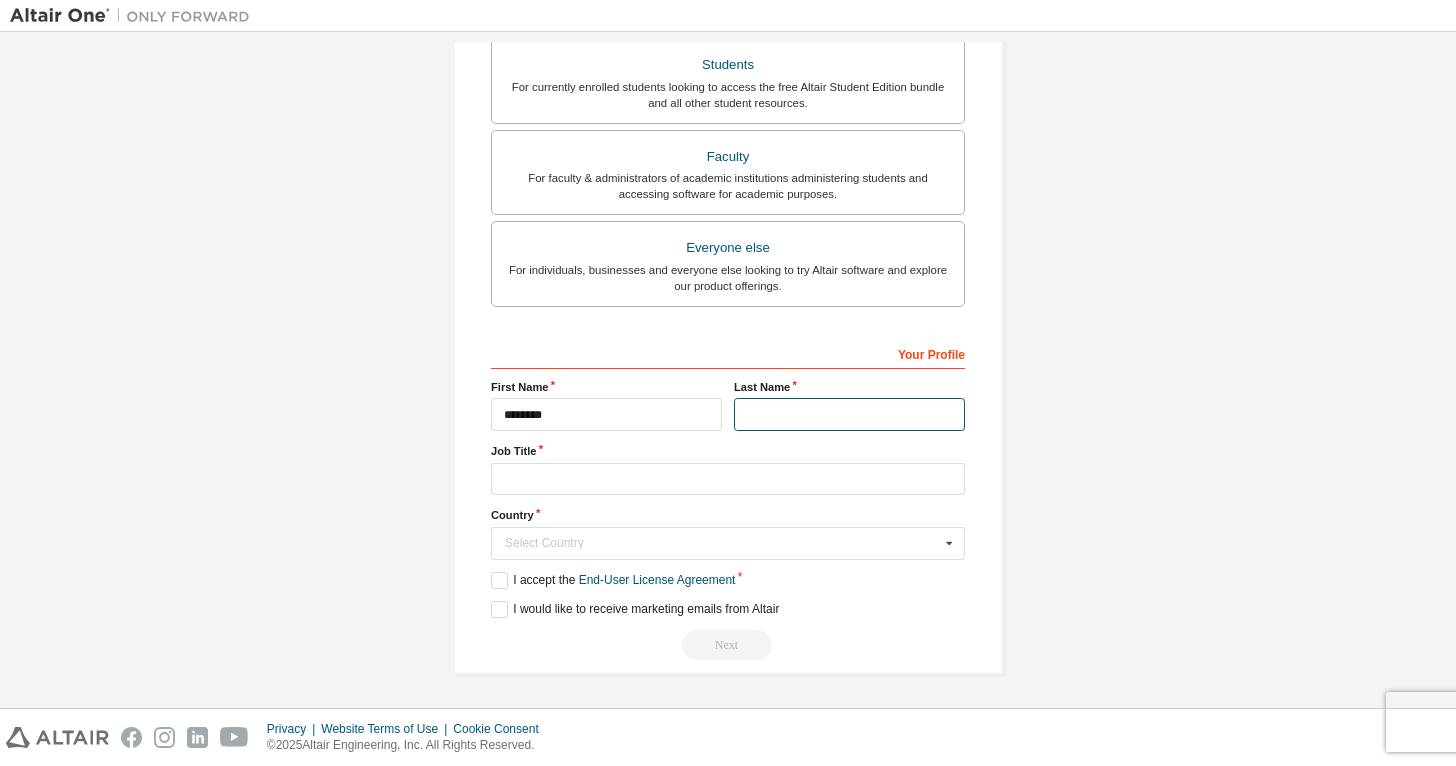click at bounding box center (849, 414) 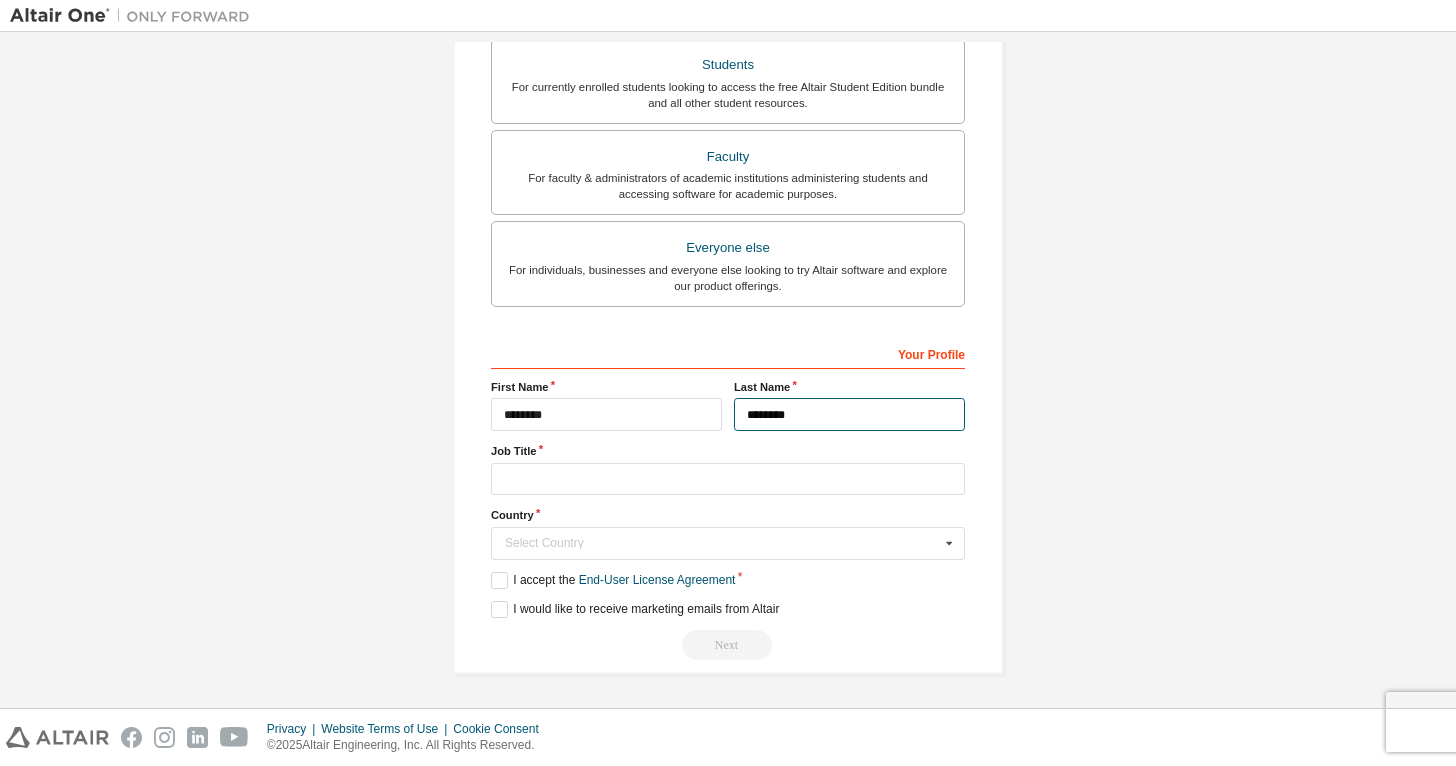 type on "********" 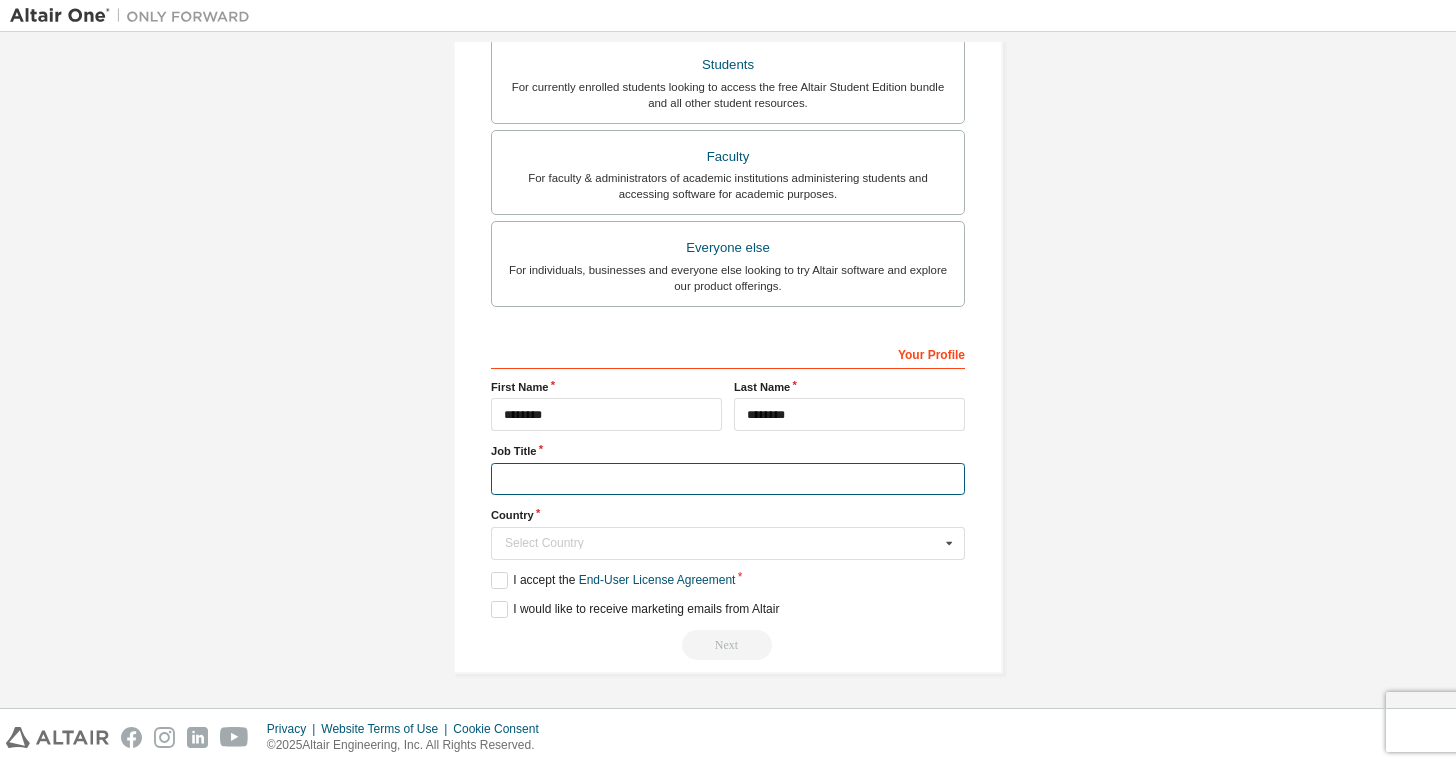 click at bounding box center (728, 479) 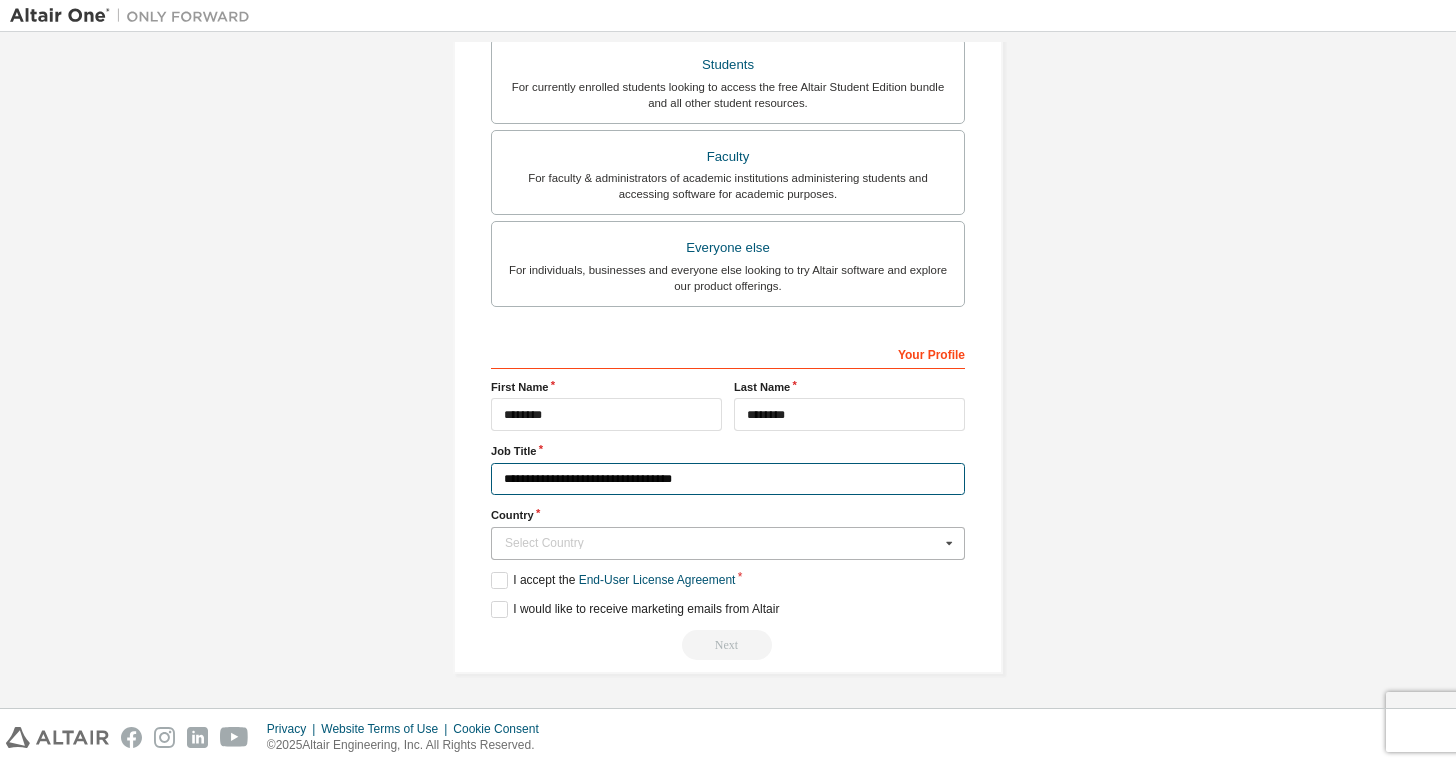 type on "**********" 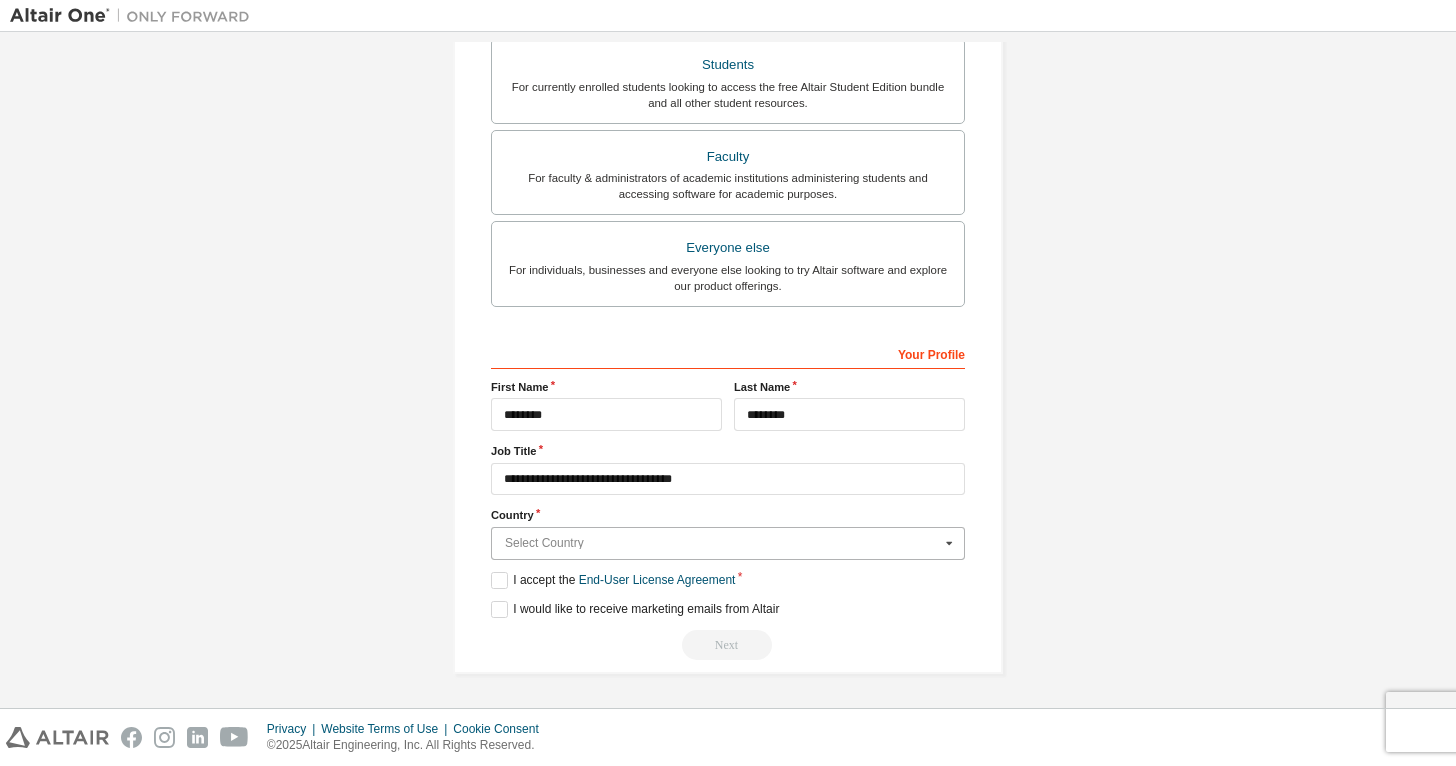 click at bounding box center [729, 543] 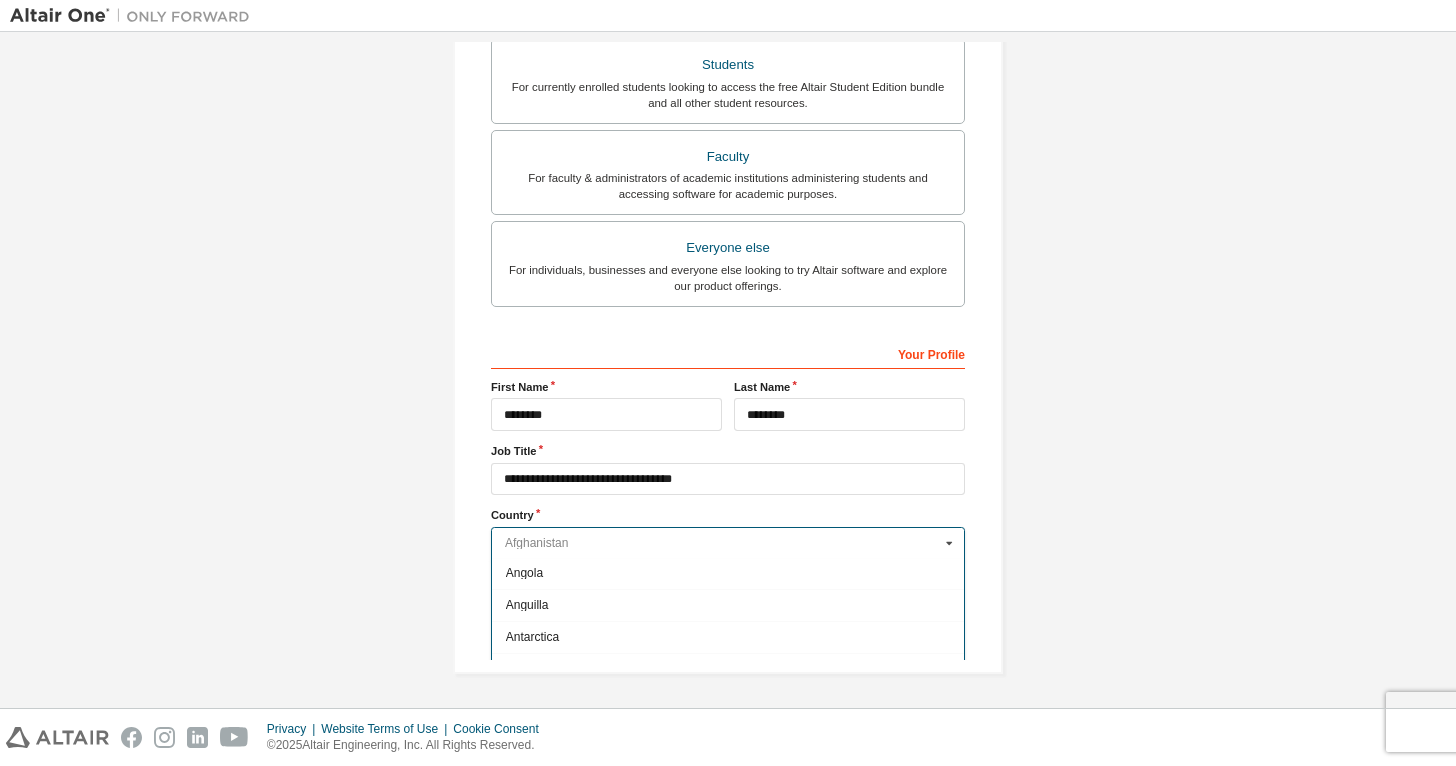 scroll, scrollTop: 200, scrollLeft: 0, axis: vertical 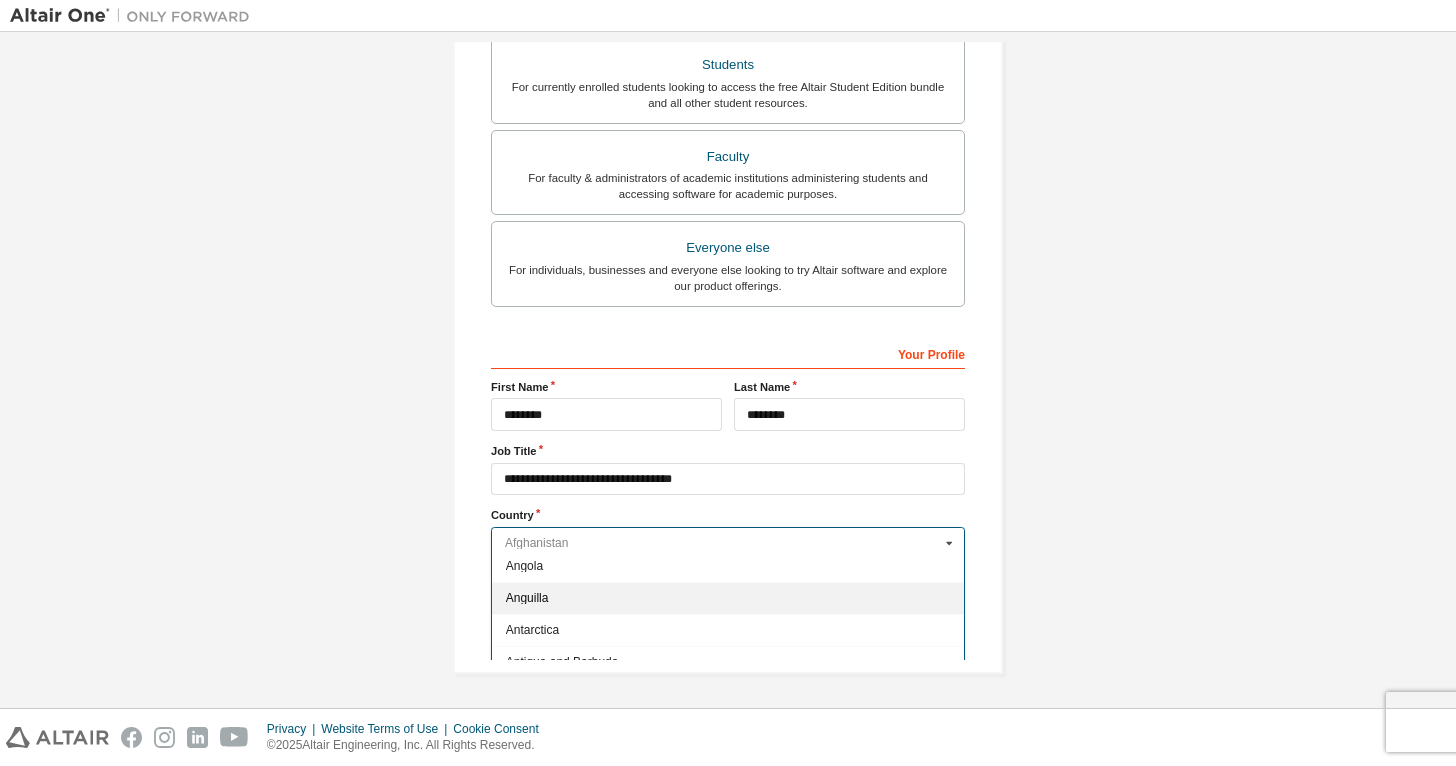 type on "*" 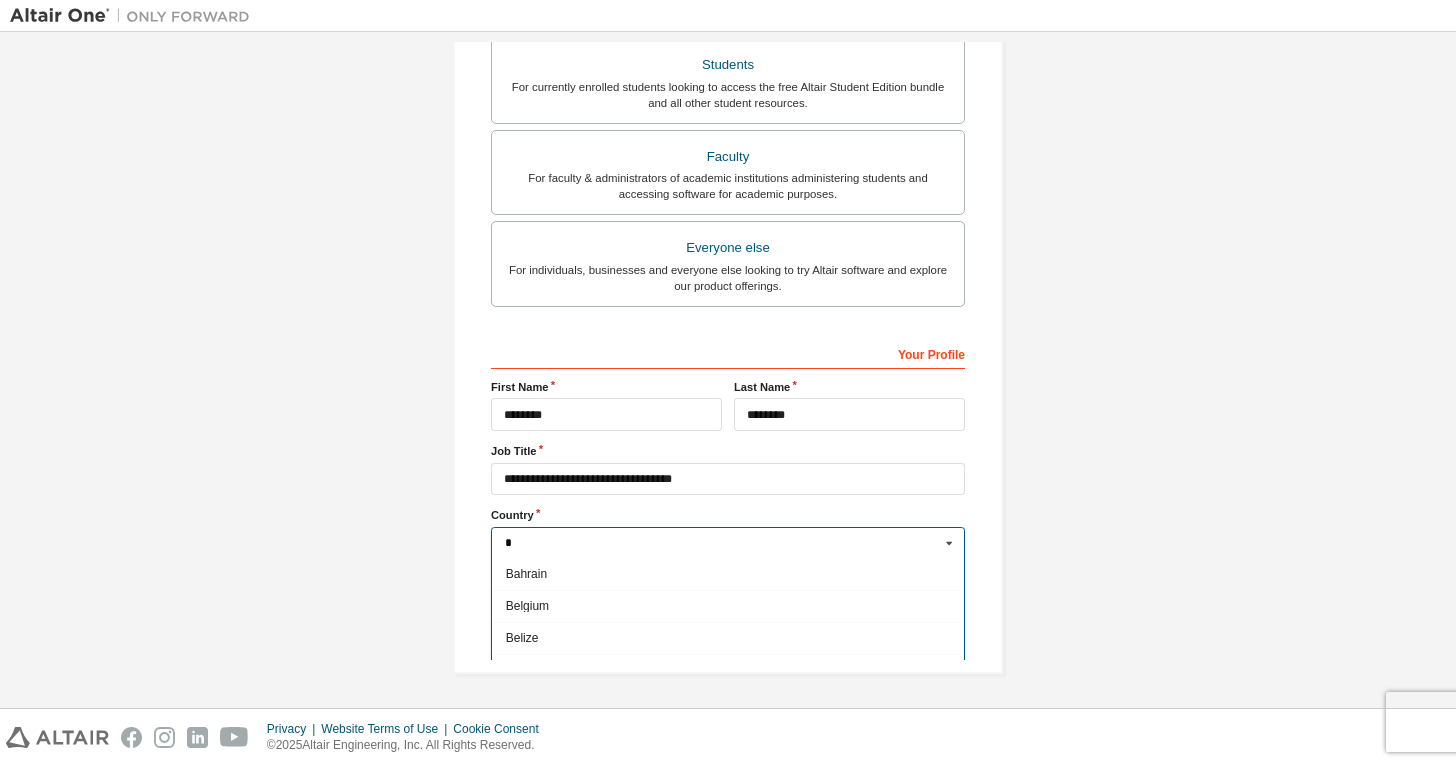 scroll, scrollTop: 436, scrollLeft: 0, axis: vertical 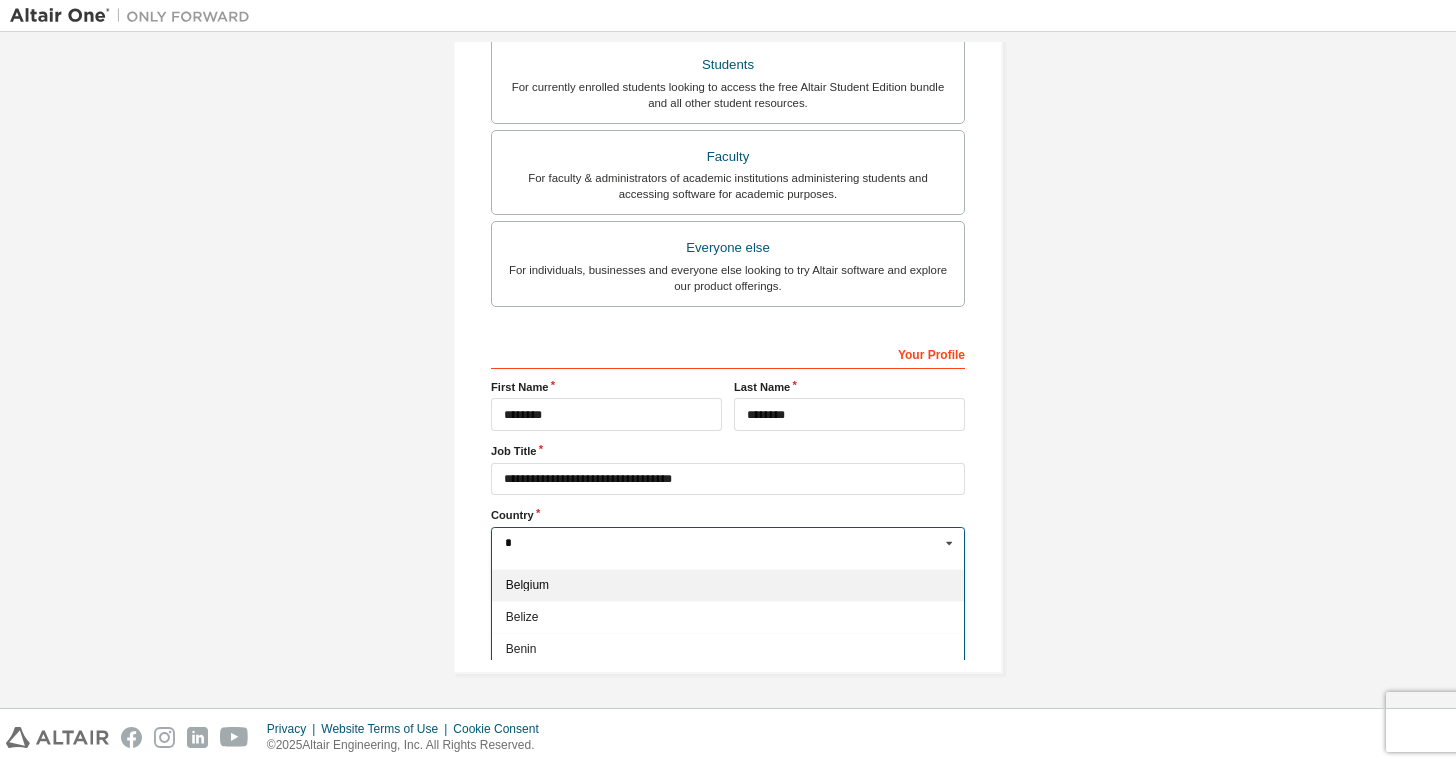 type 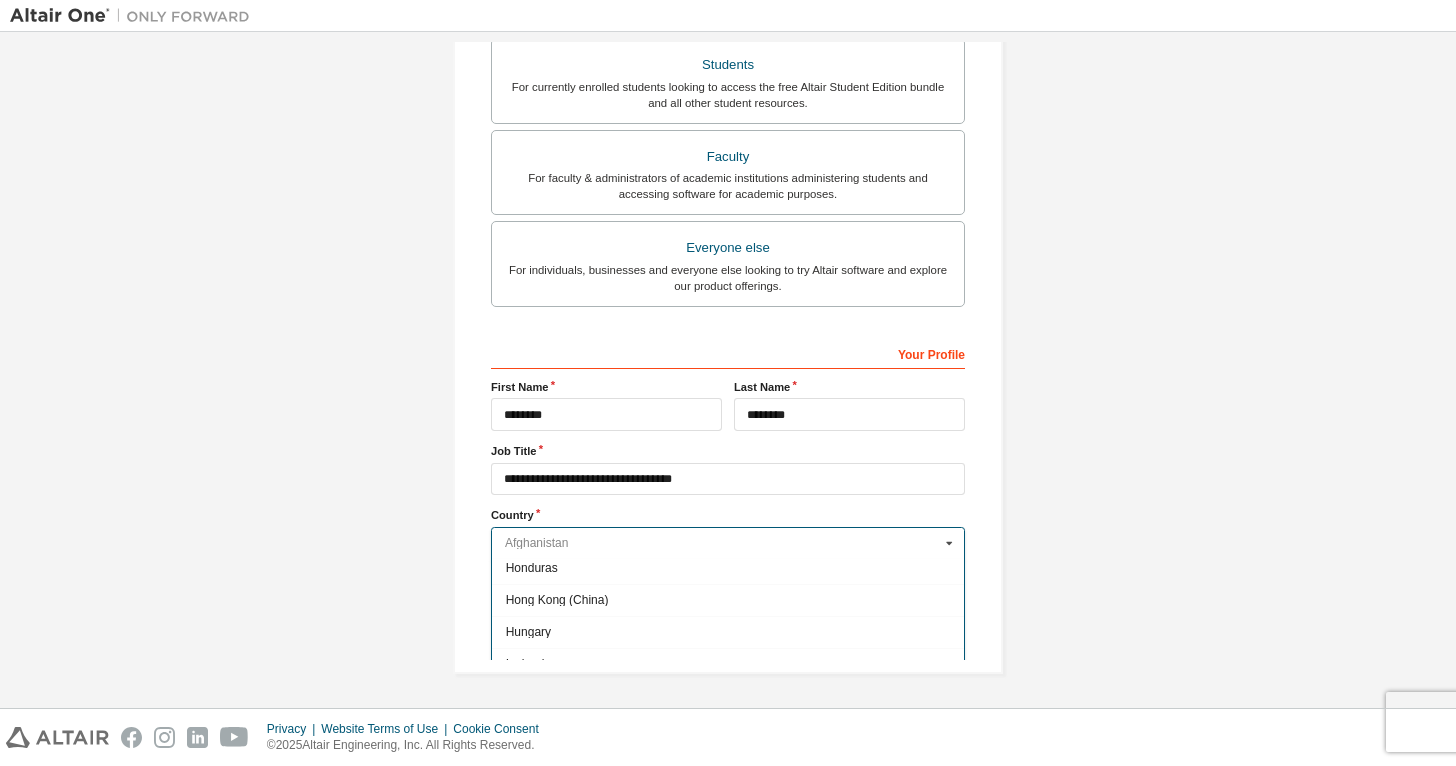 scroll, scrollTop: 3164, scrollLeft: 0, axis: vertical 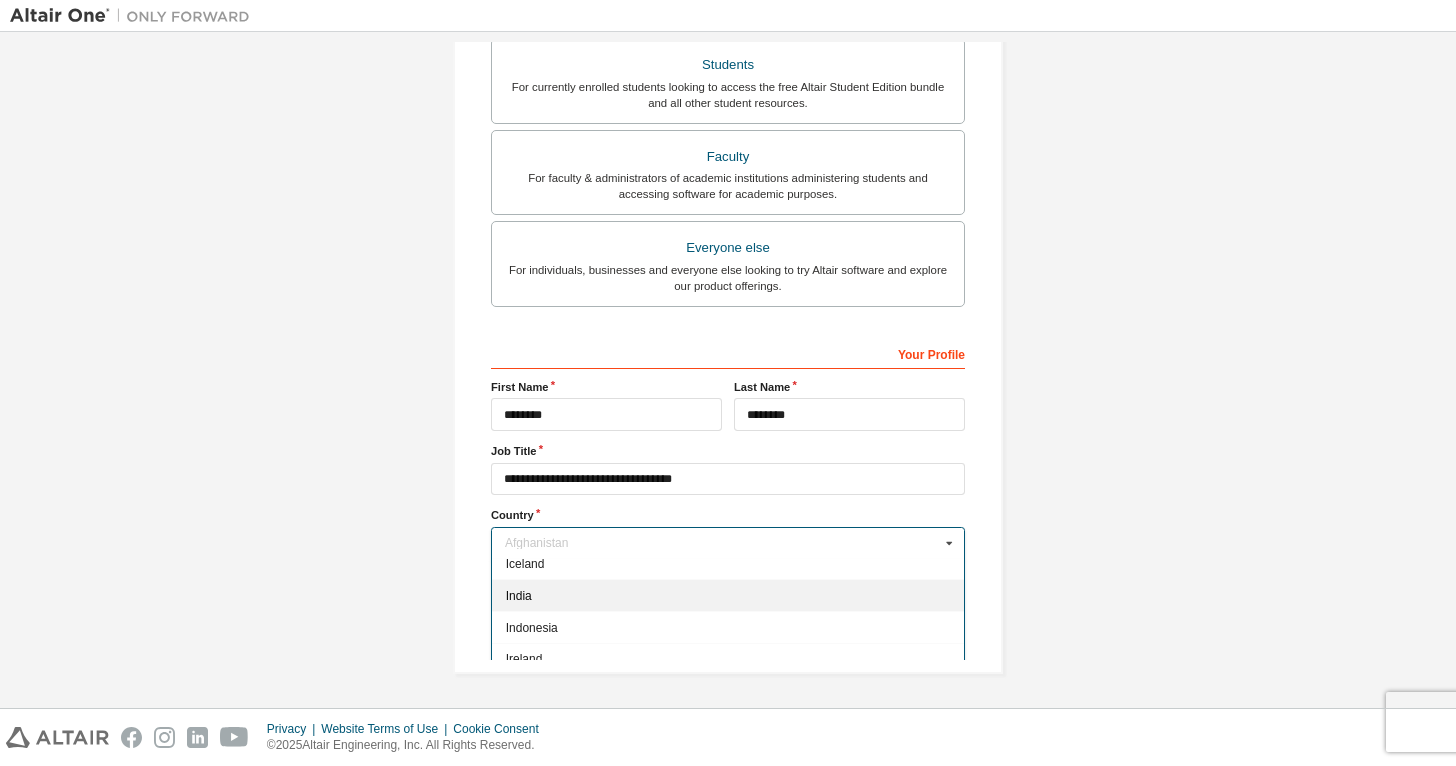 click on "India" at bounding box center [728, 596] 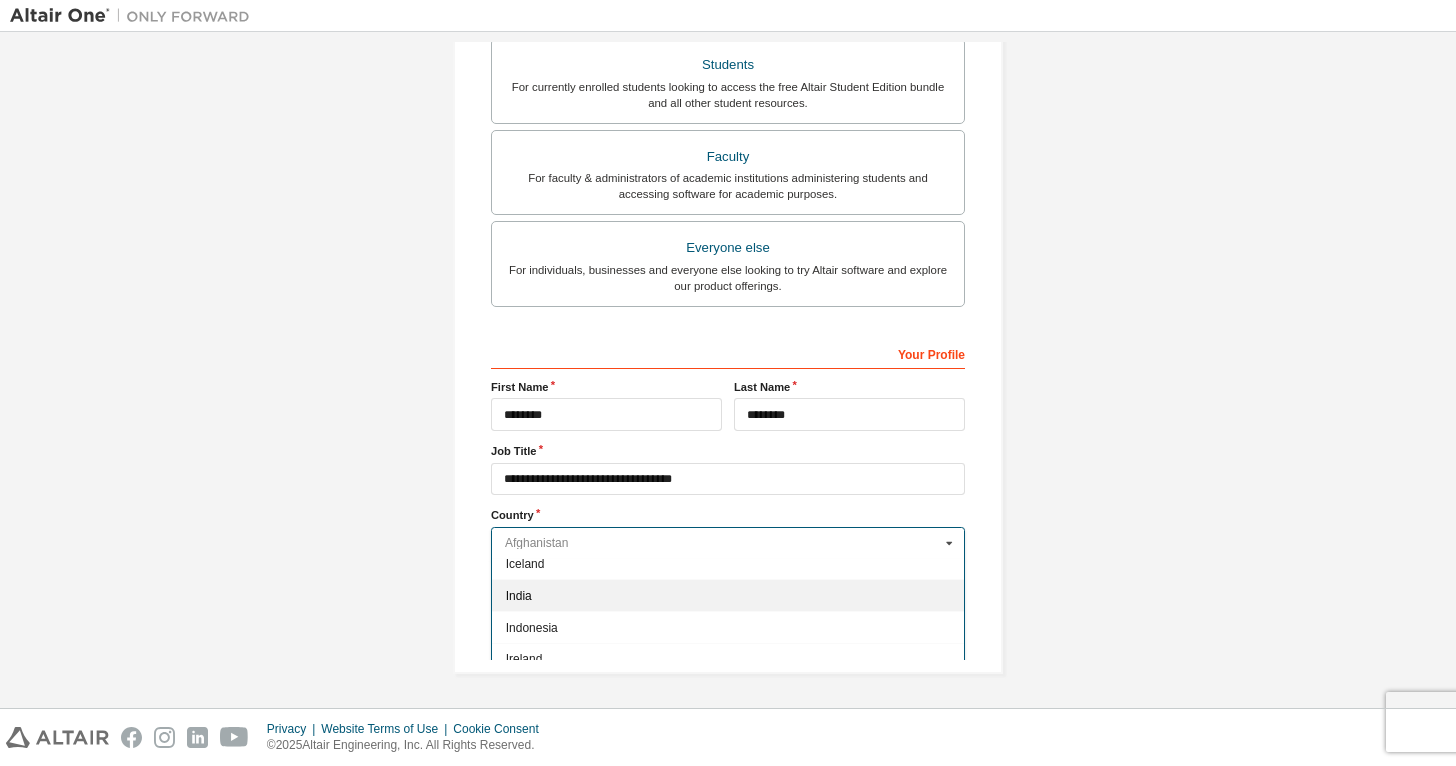 type on "***" 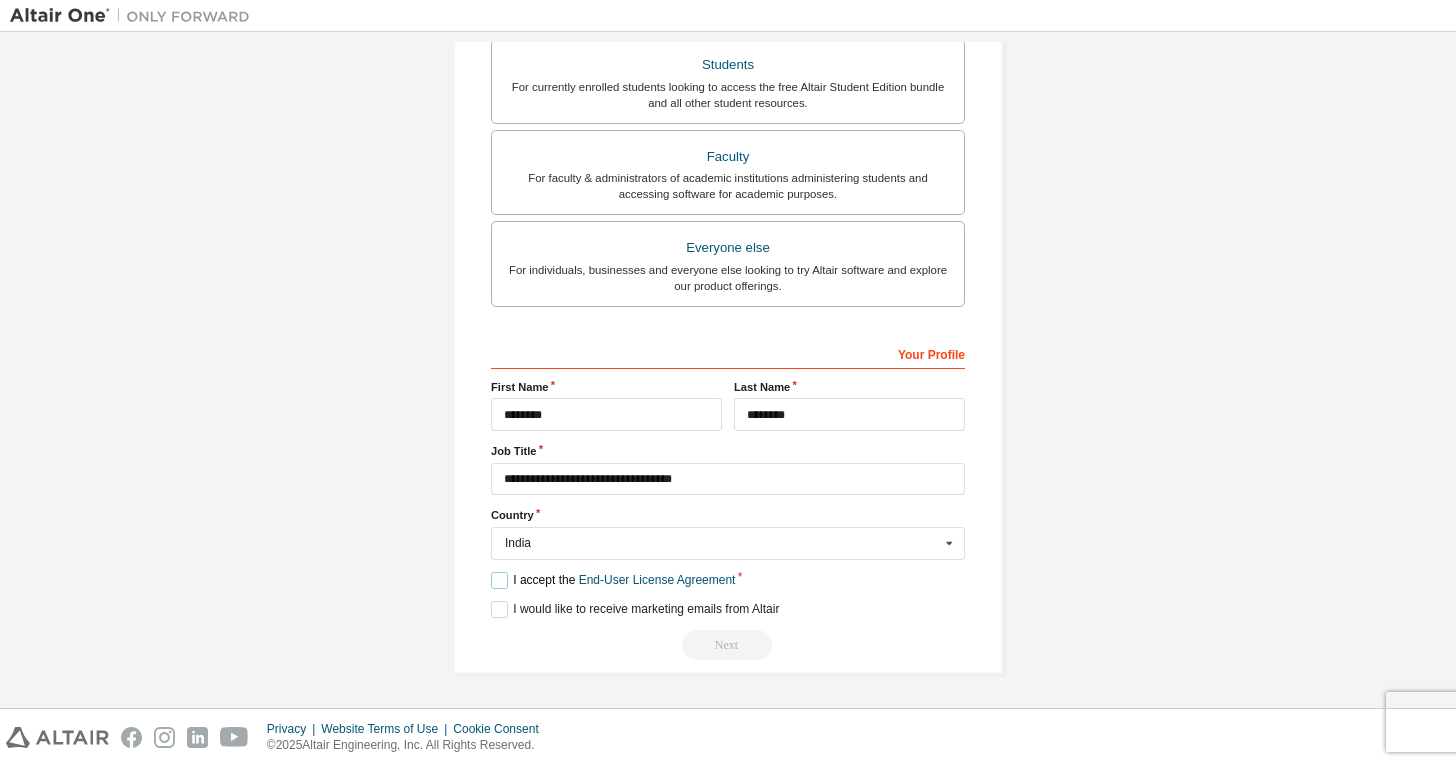 click on "I accept the    End-User License Agreement" at bounding box center [613, 580] 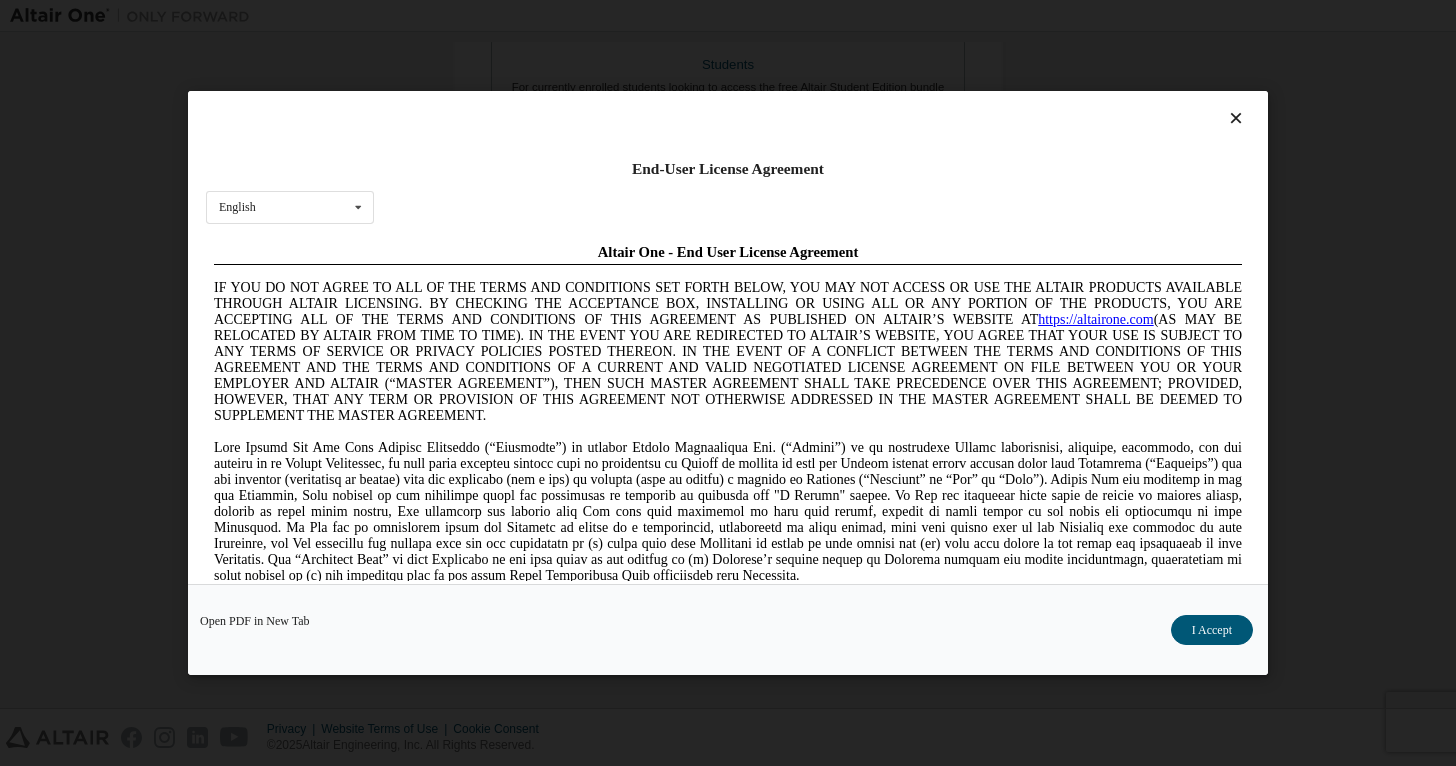 scroll, scrollTop: 0, scrollLeft: 0, axis: both 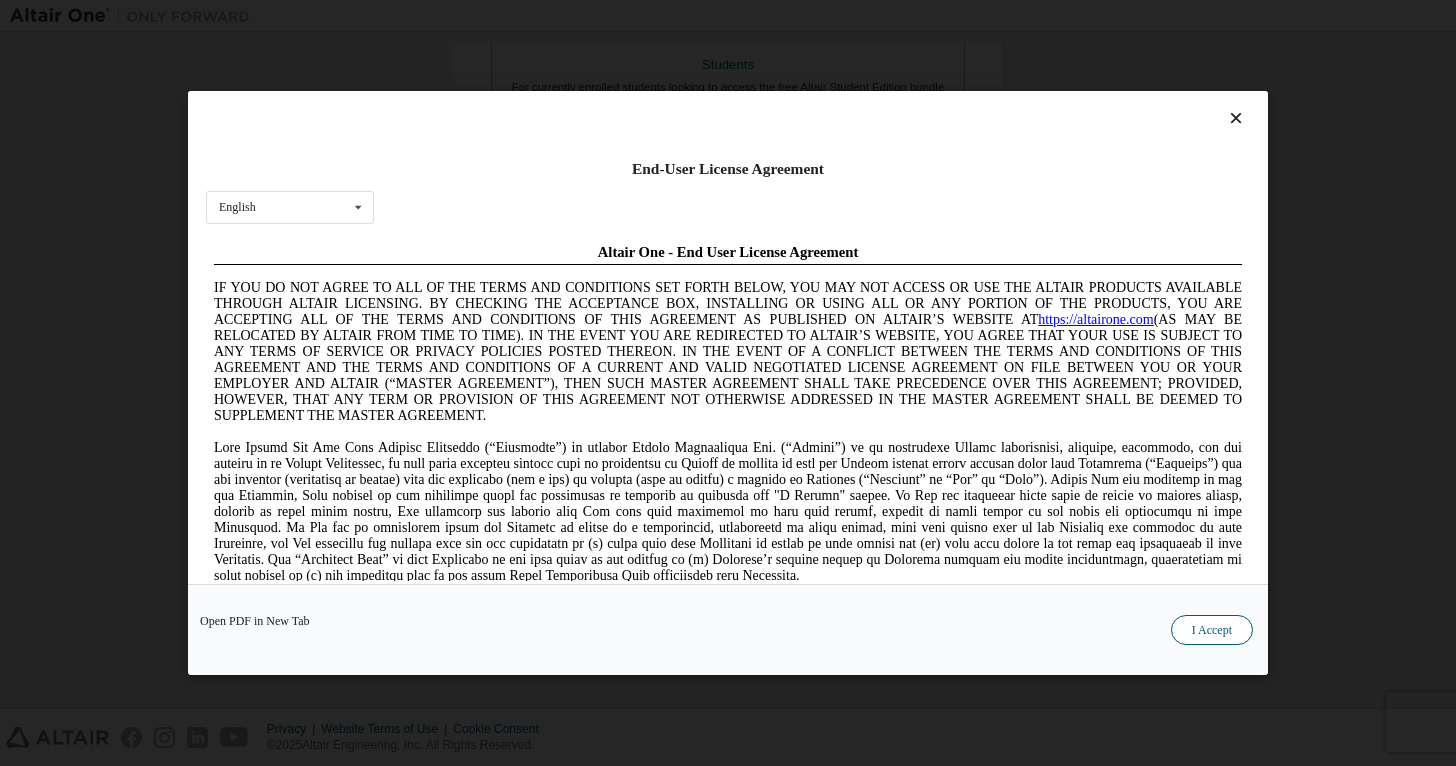click on "I Accept" at bounding box center (1212, 630) 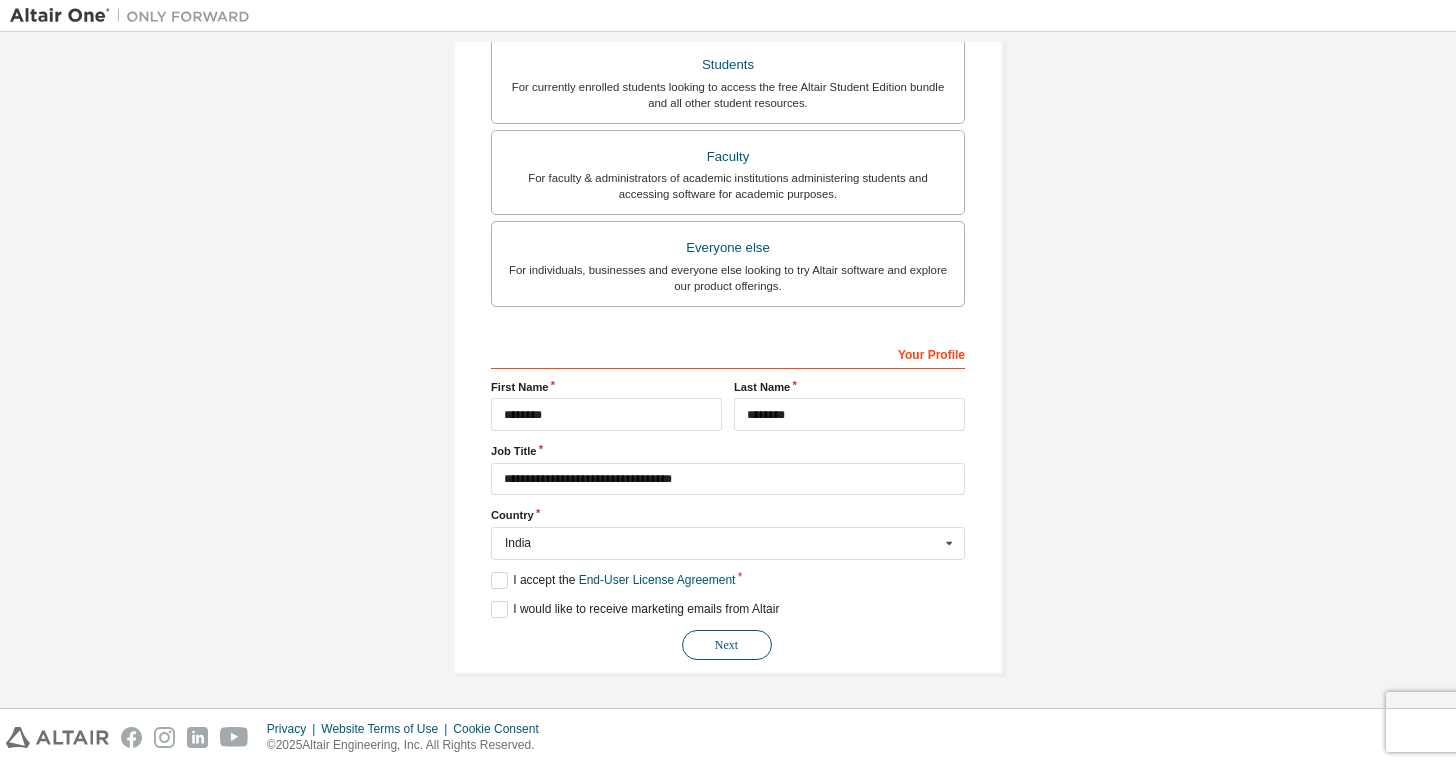 click on "Next" at bounding box center [727, 645] 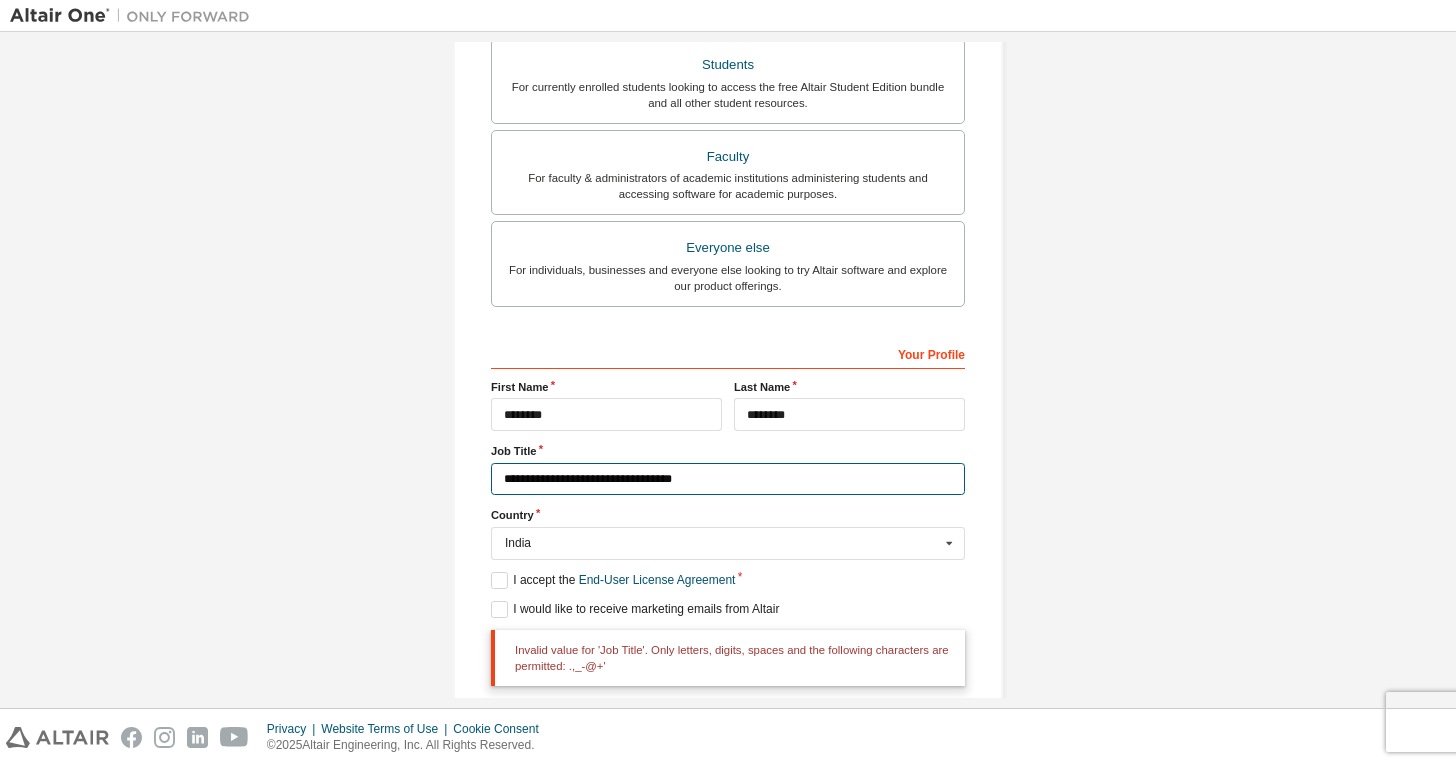 click on "**********" at bounding box center [728, 479] 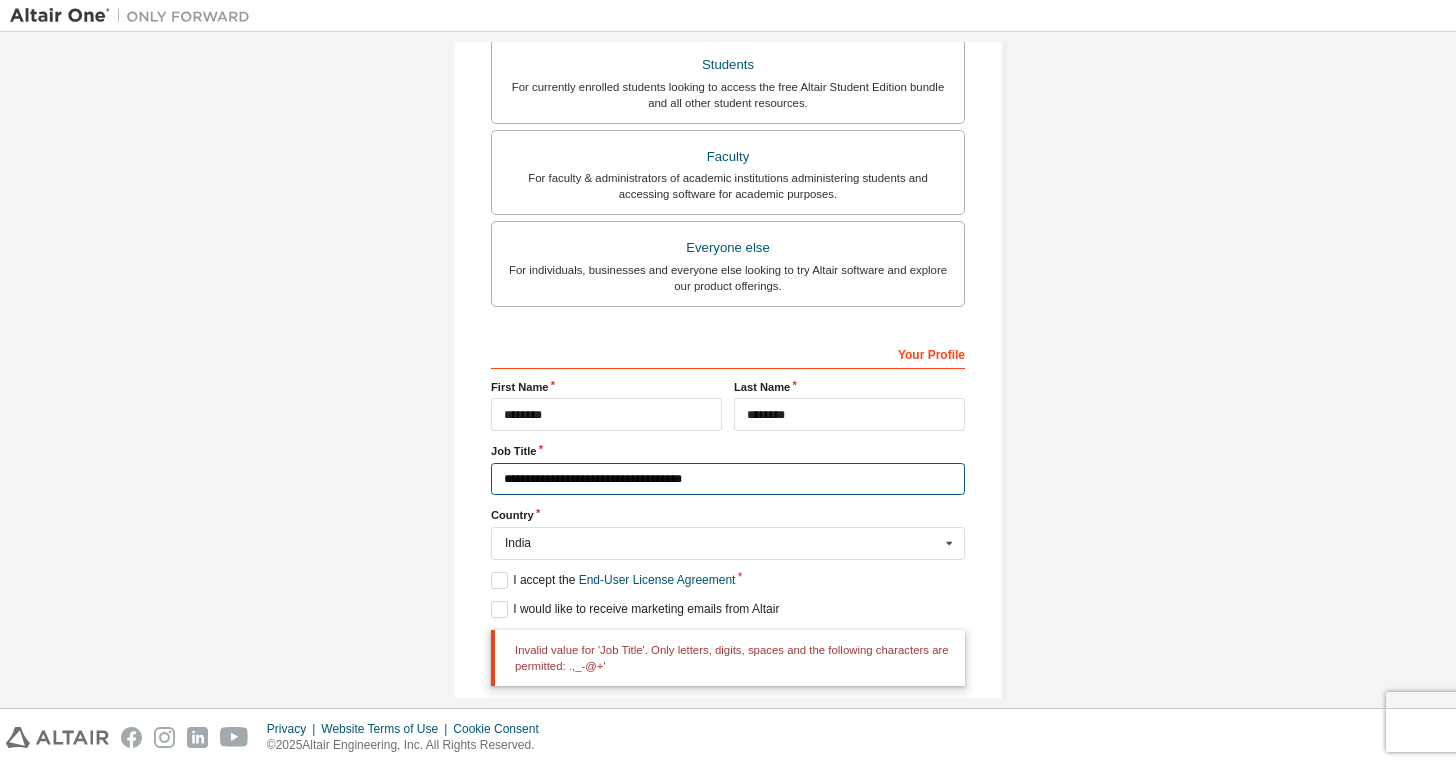 type on "**********" 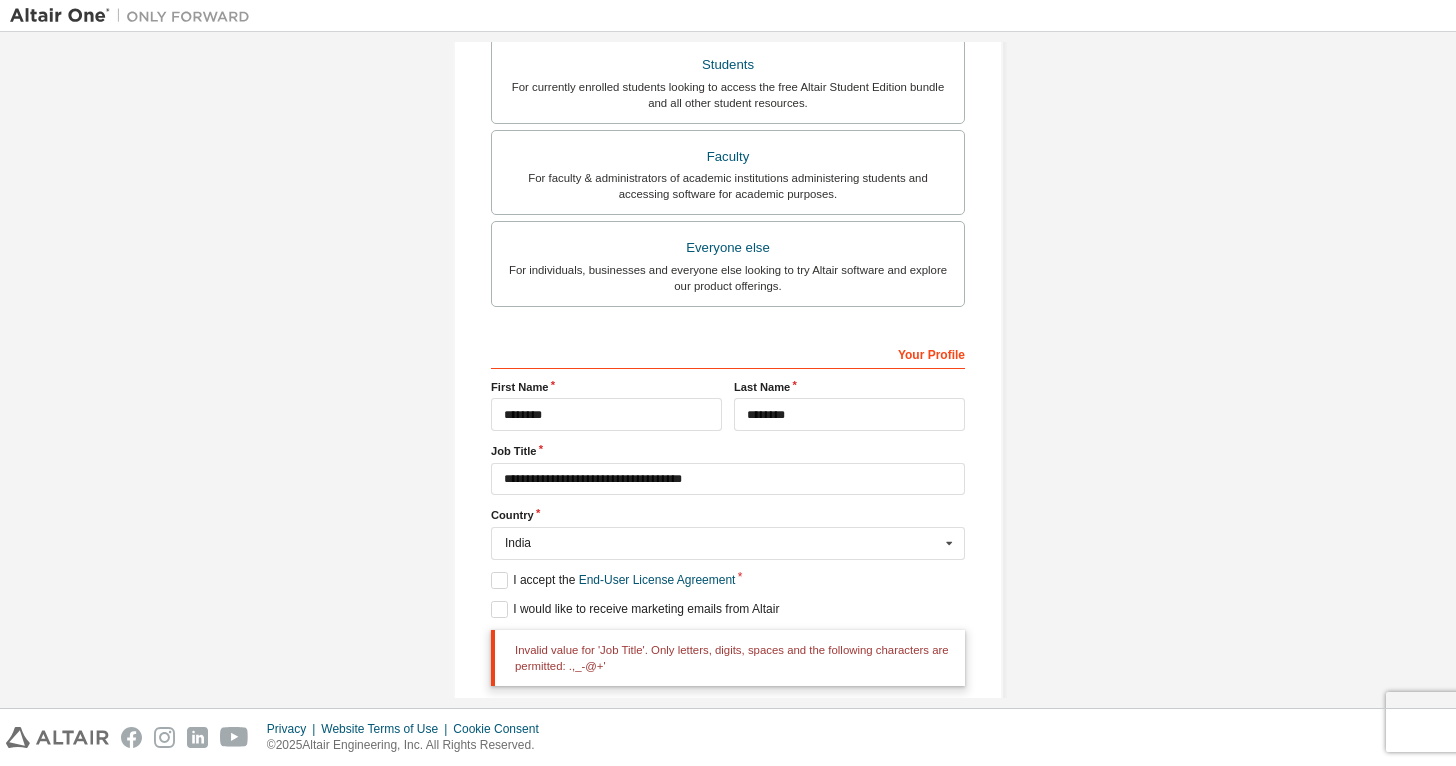 click on "**********" at bounding box center (728, 532) 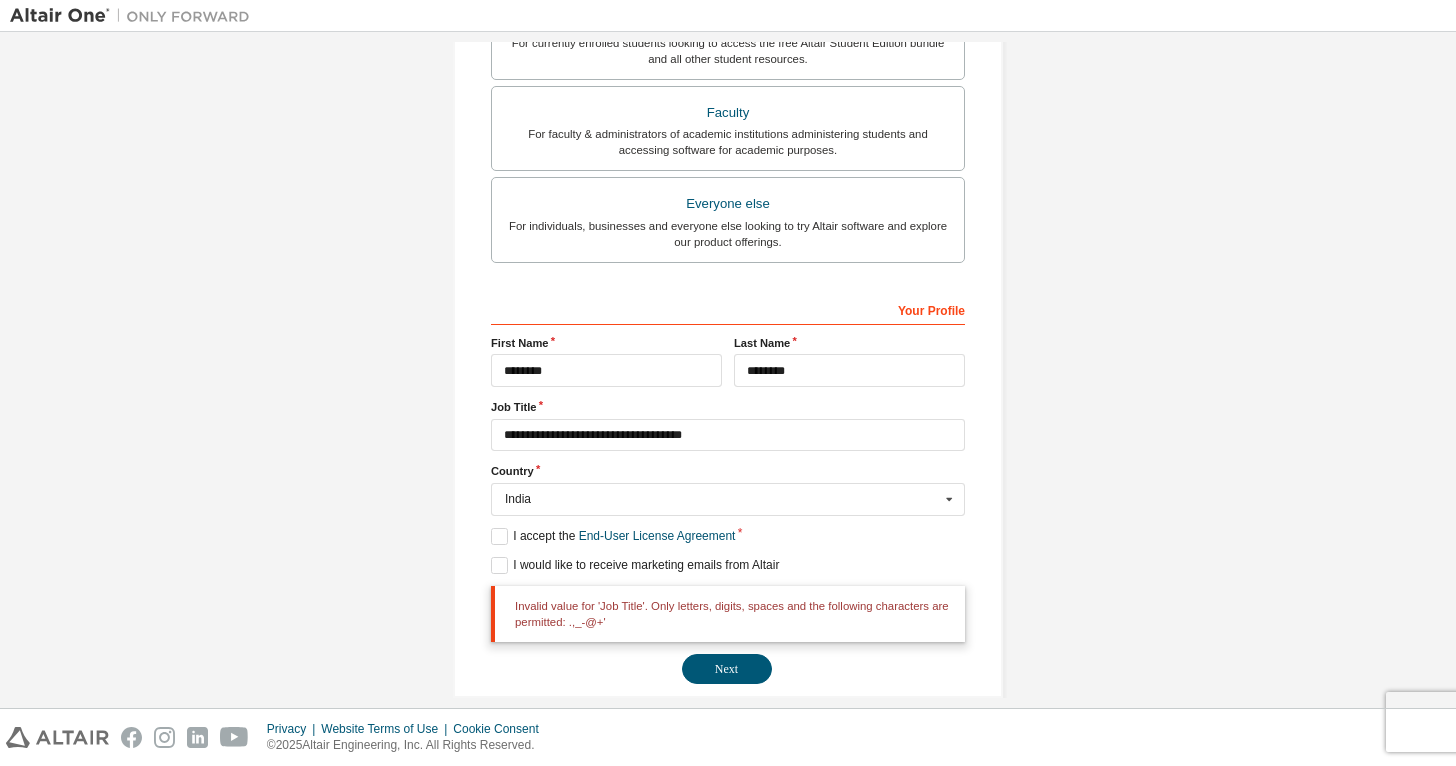 scroll, scrollTop: 536, scrollLeft: 0, axis: vertical 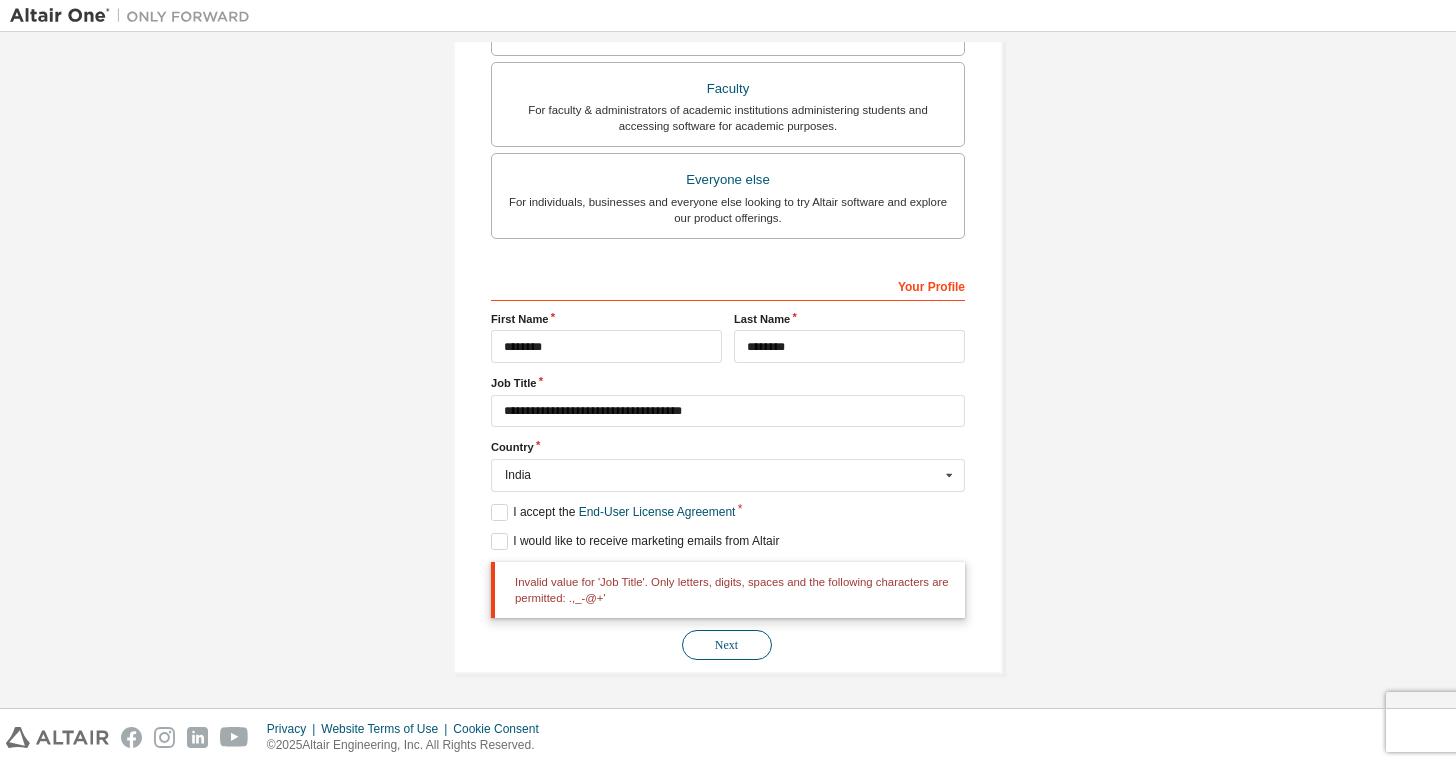 click on "Next" at bounding box center (727, 645) 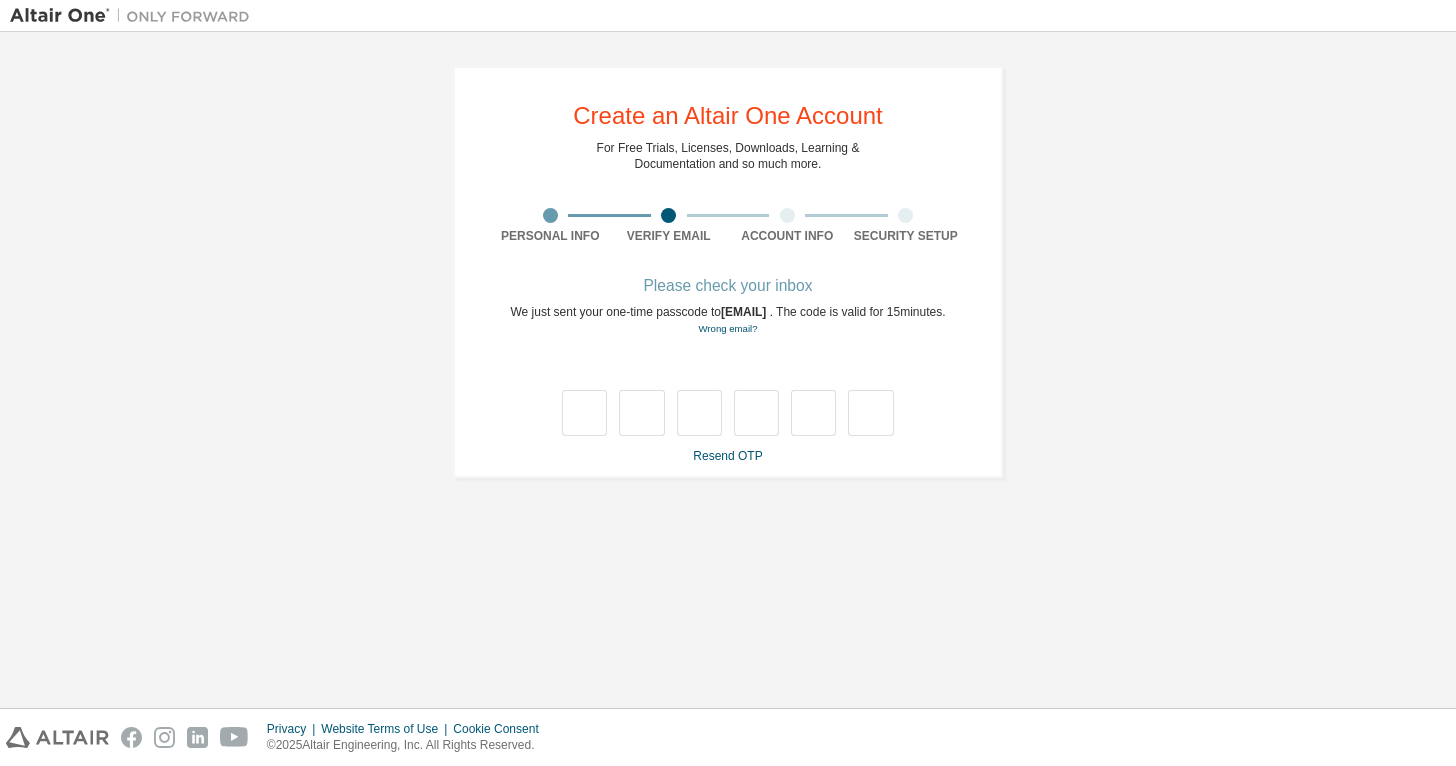 scroll, scrollTop: 0, scrollLeft: 0, axis: both 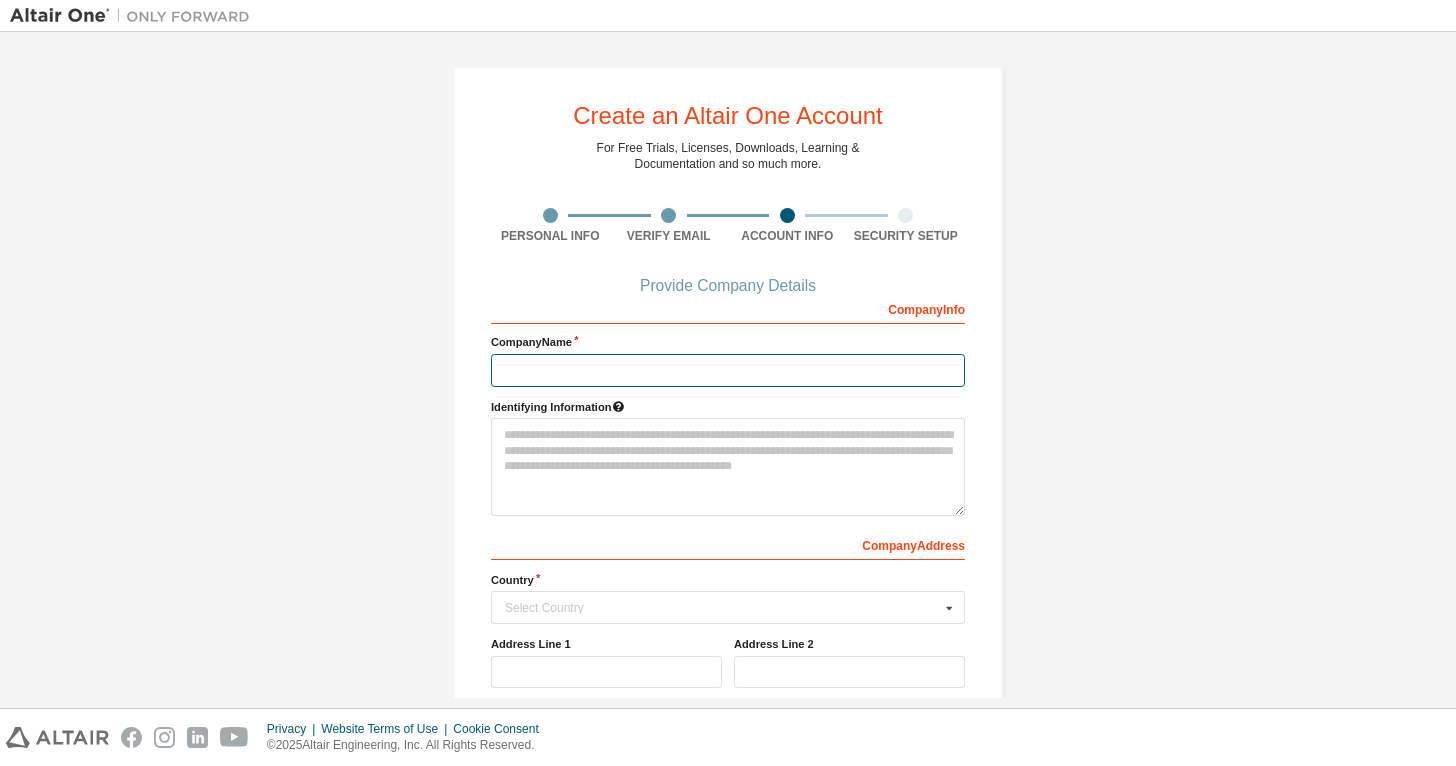 click at bounding box center (728, 370) 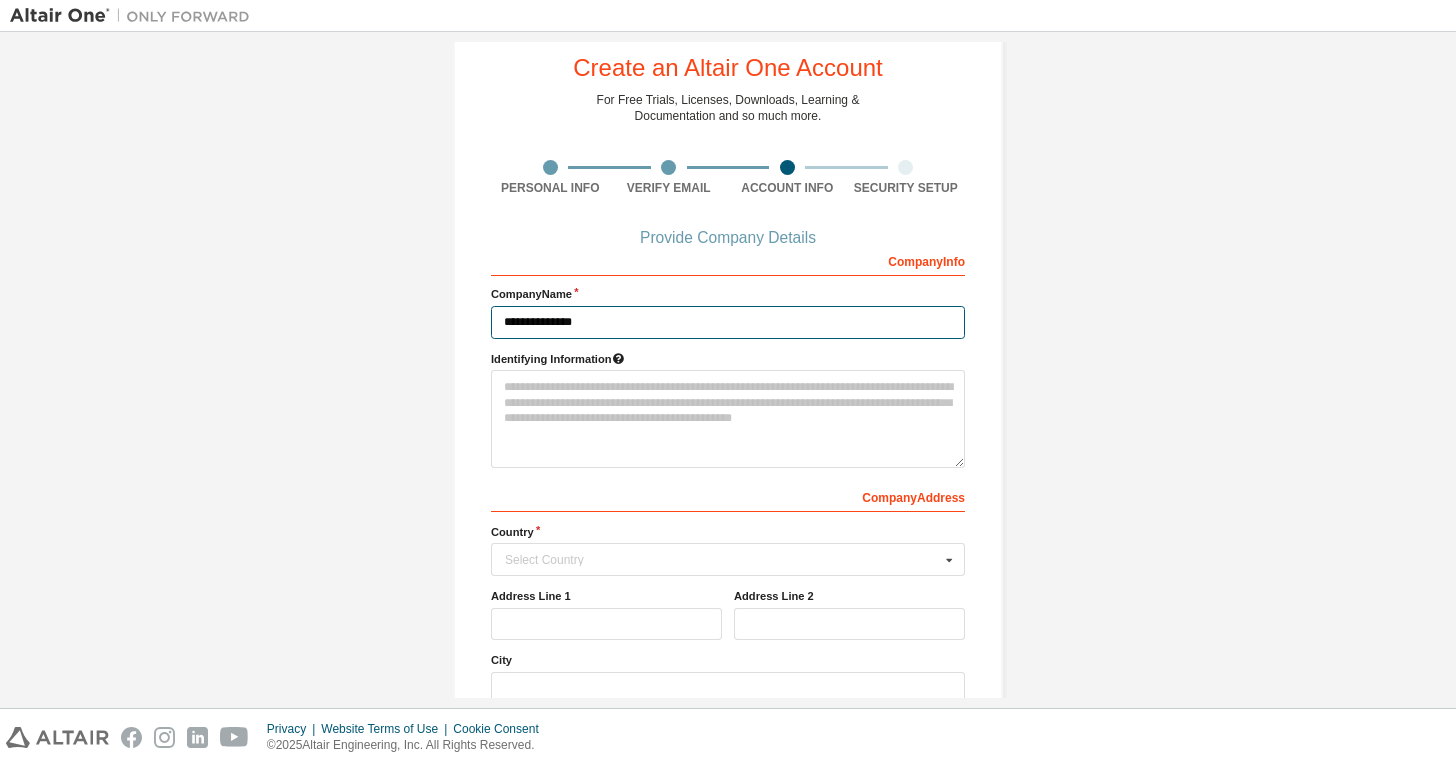 scroll, scrollTop: 0, scrollLeft: 0, axis: both 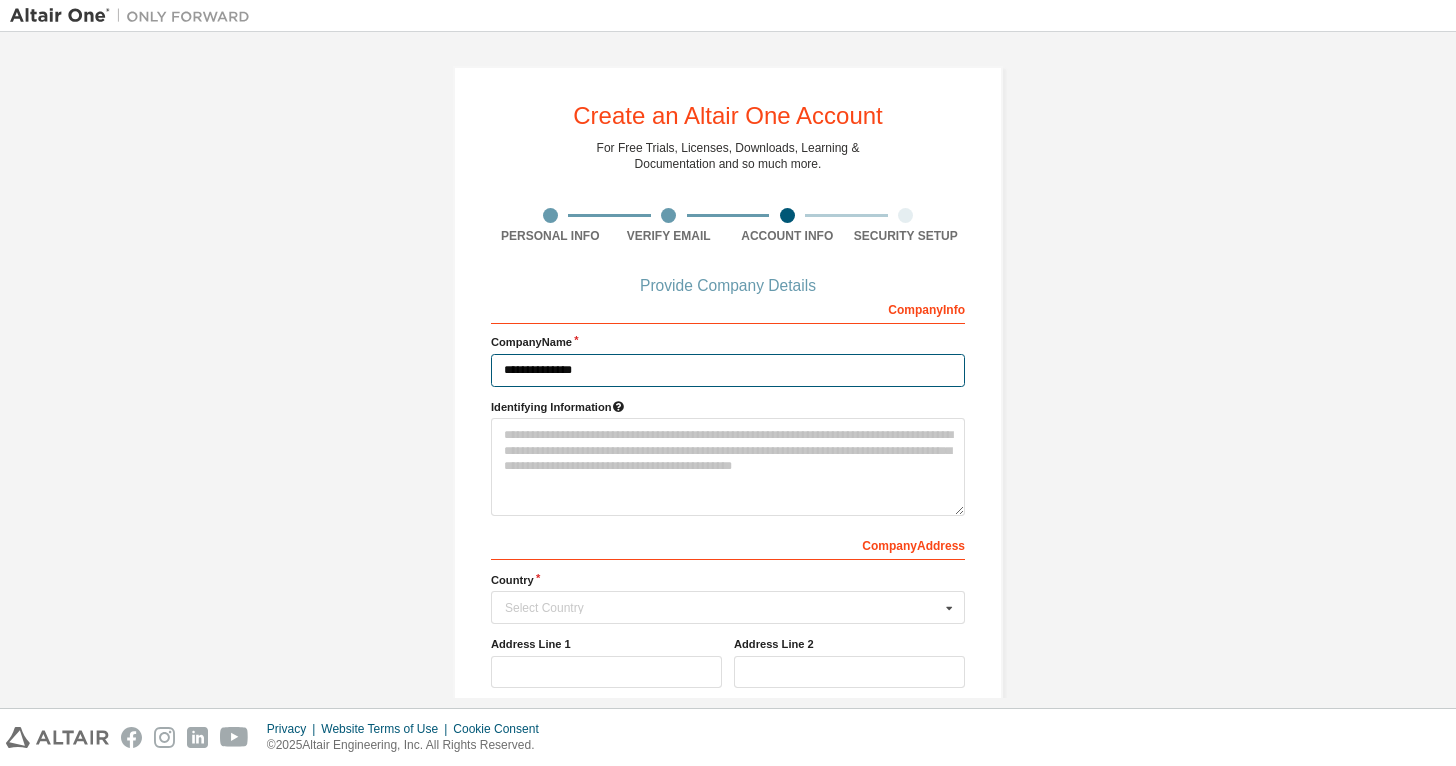type on "**********" 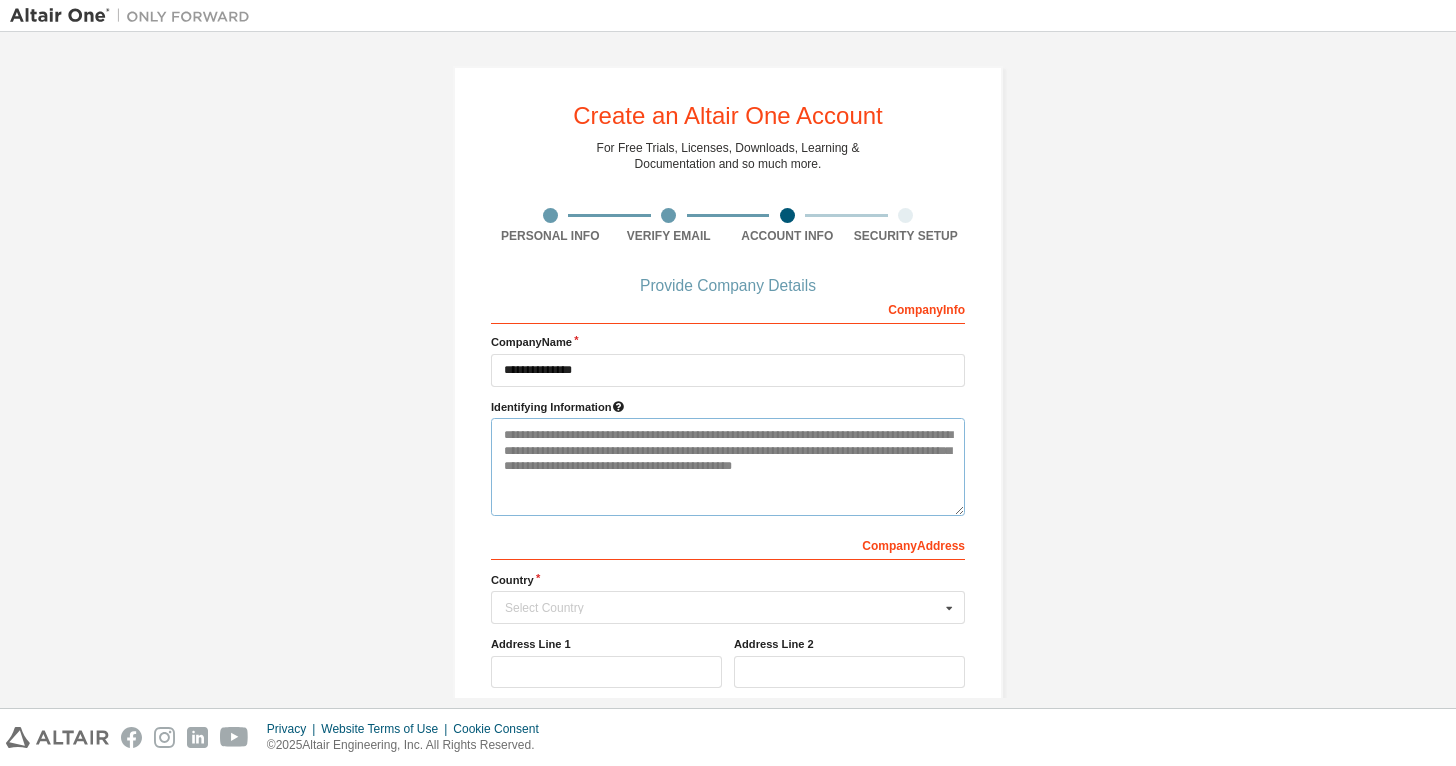 click at bounding box center [728, 467] 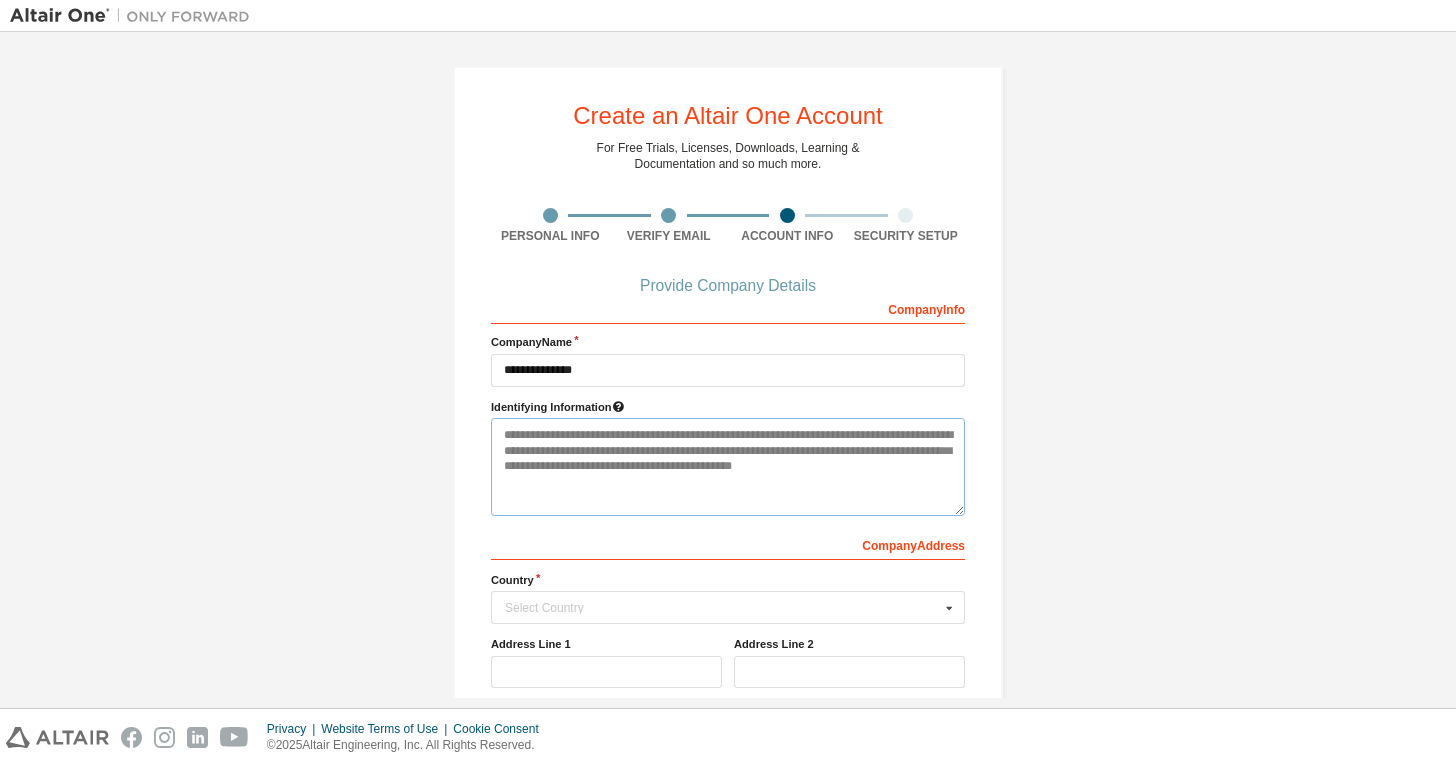 paste on "**********" 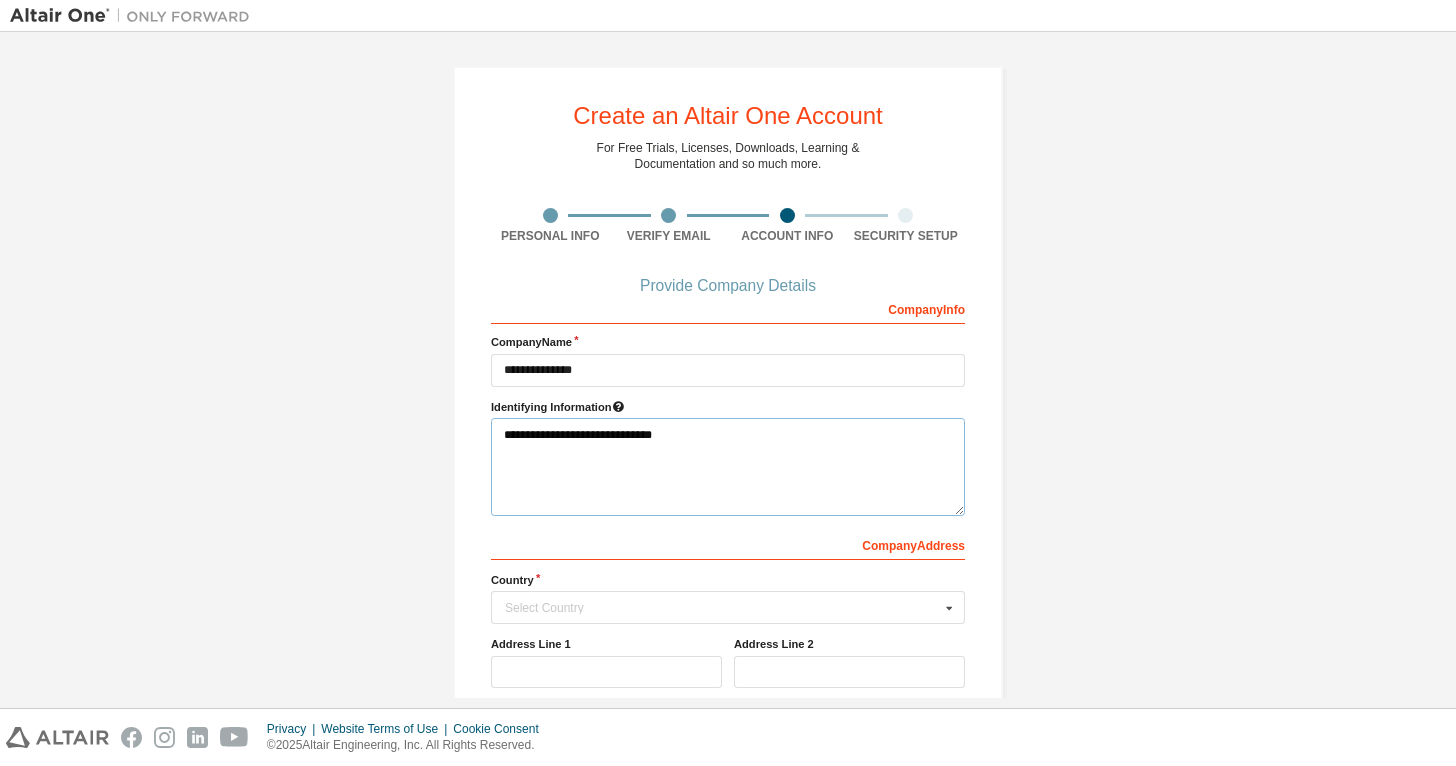 type on "**********" 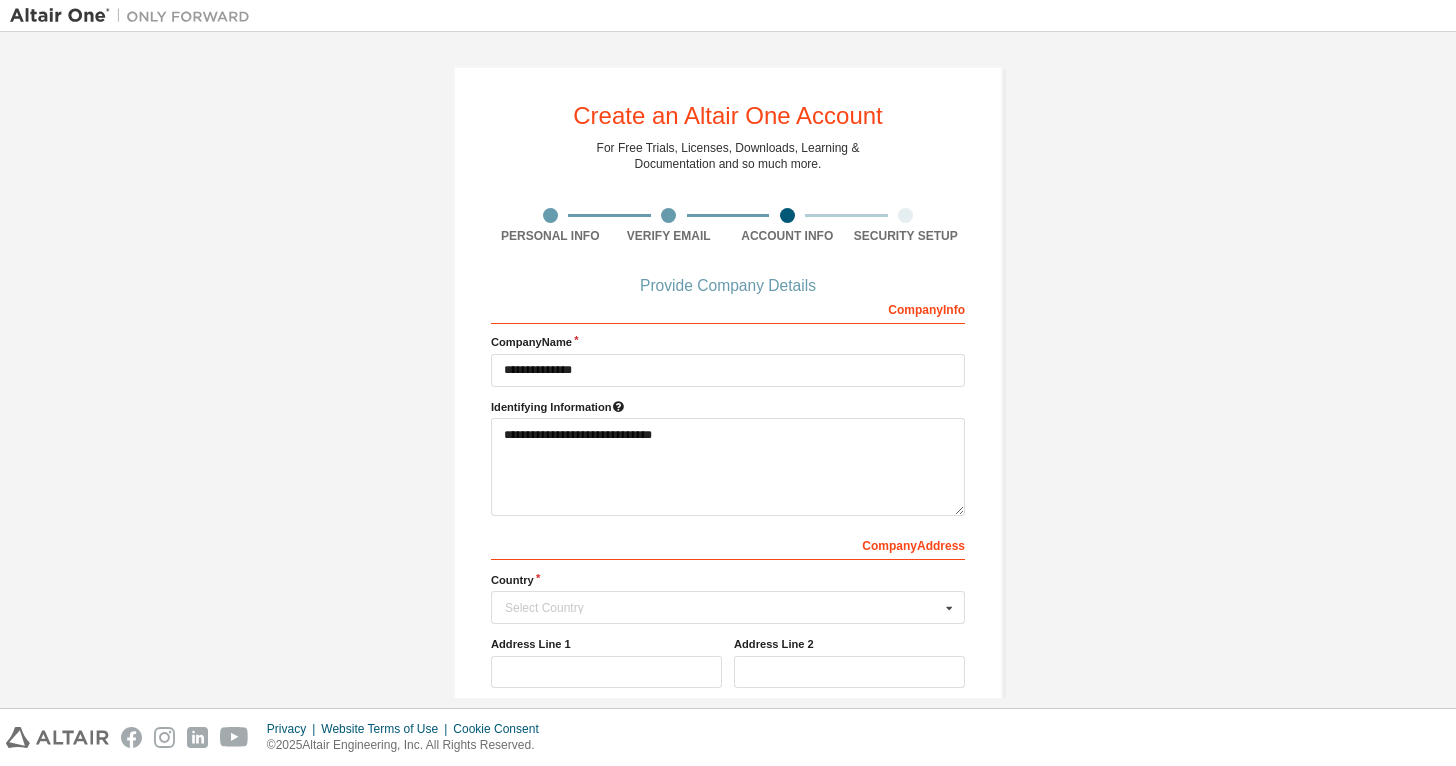 click on "Company  Address" at bounding box center (728, 544) 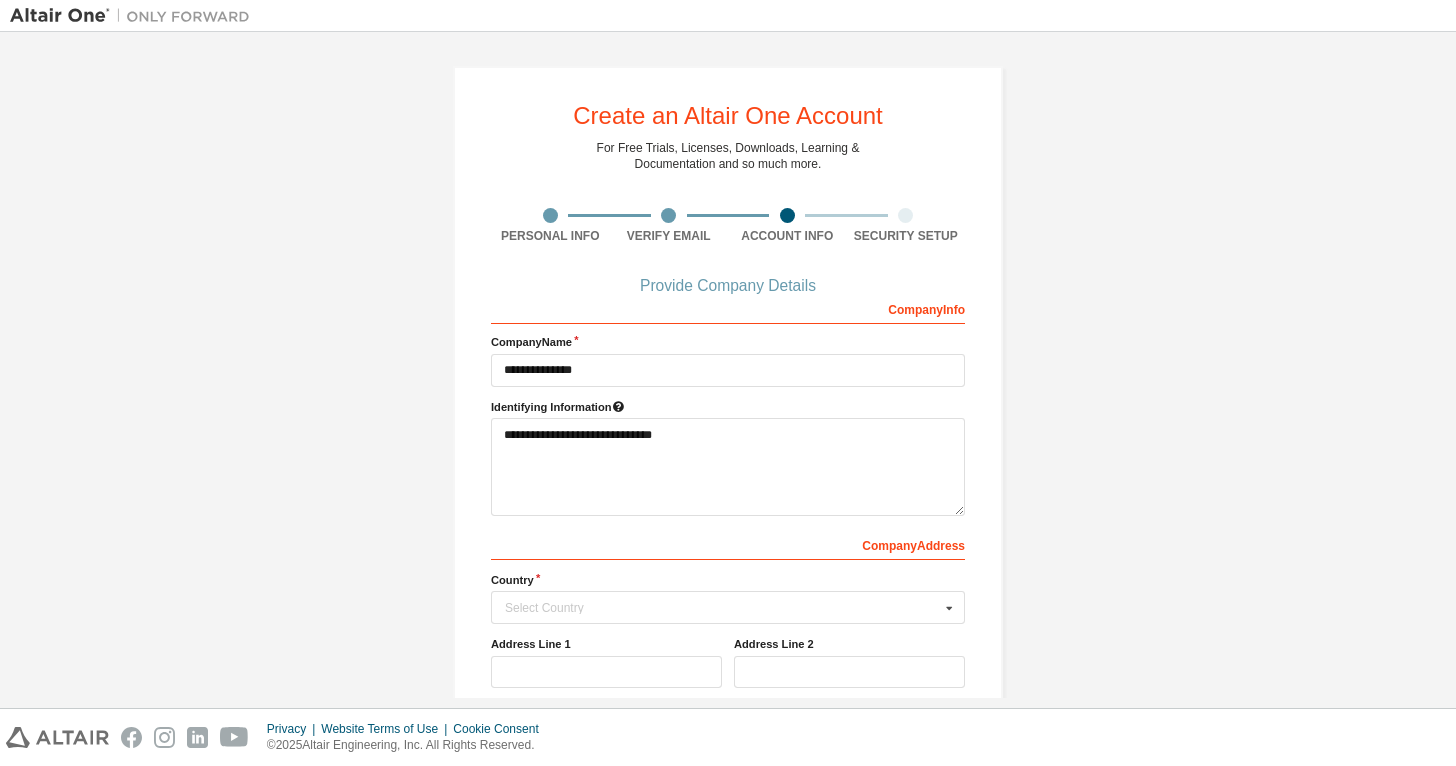 click on "Company  Address" at bounding box center [728, 544] 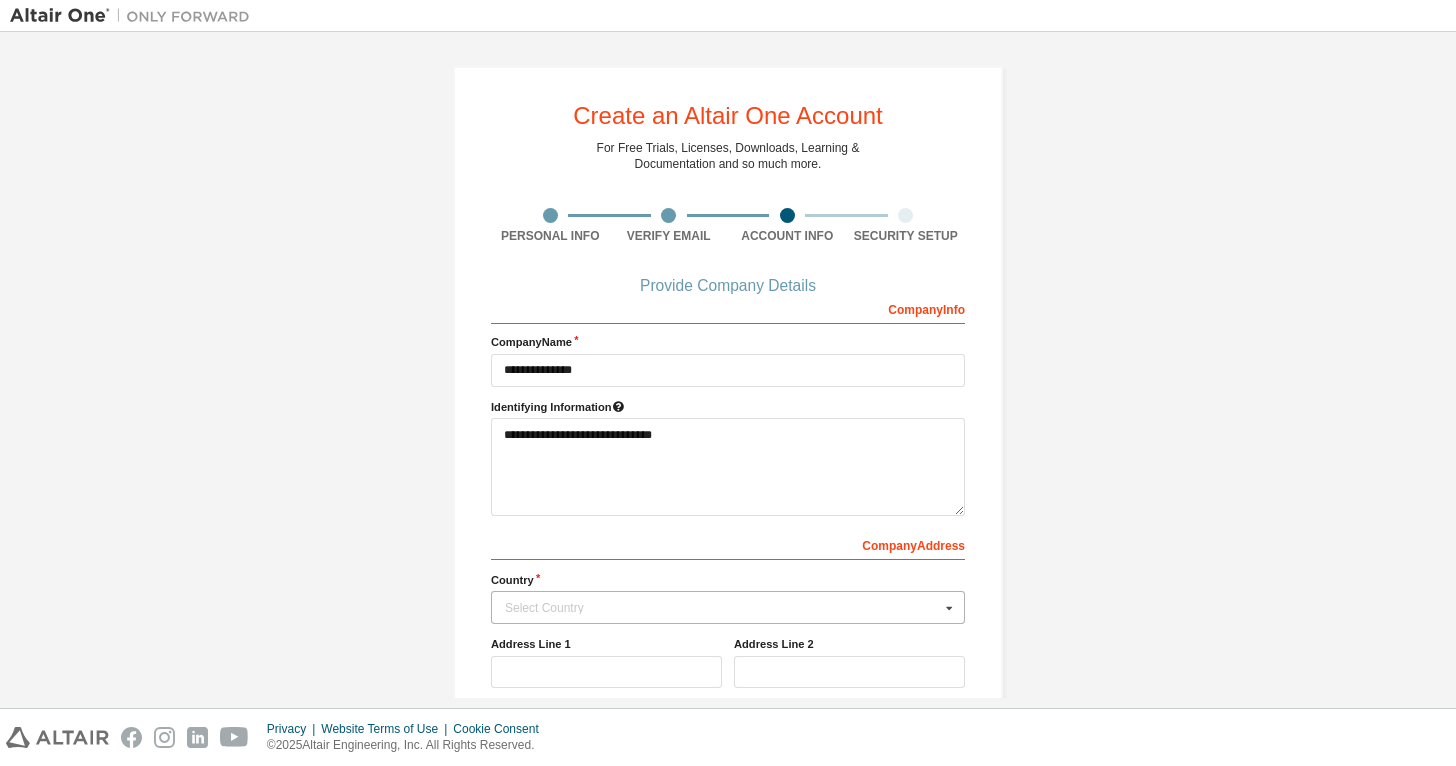 click on "Select Country" at bounding box center [722, 608] 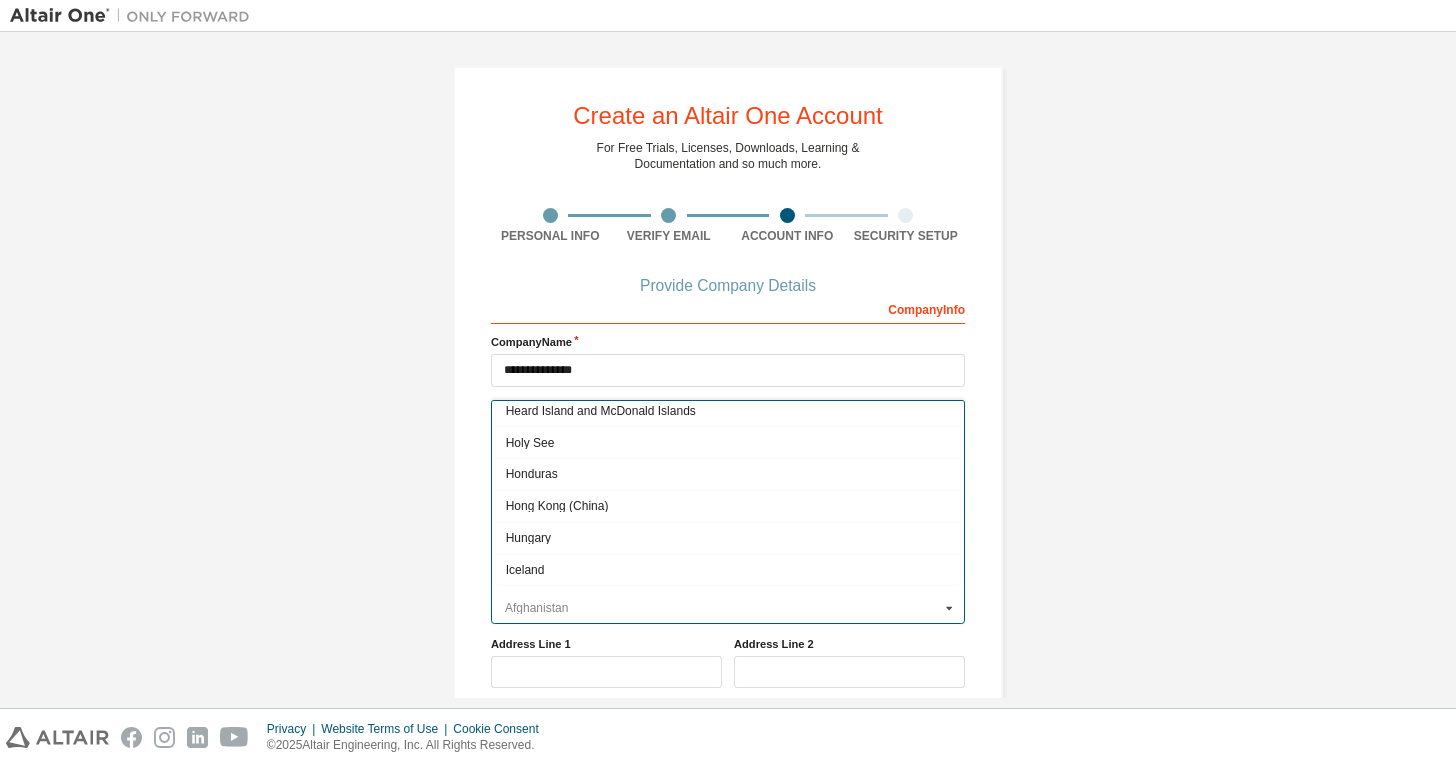 scroll, scrollTop: 3100, scrollLeft: 0, axis: vertical 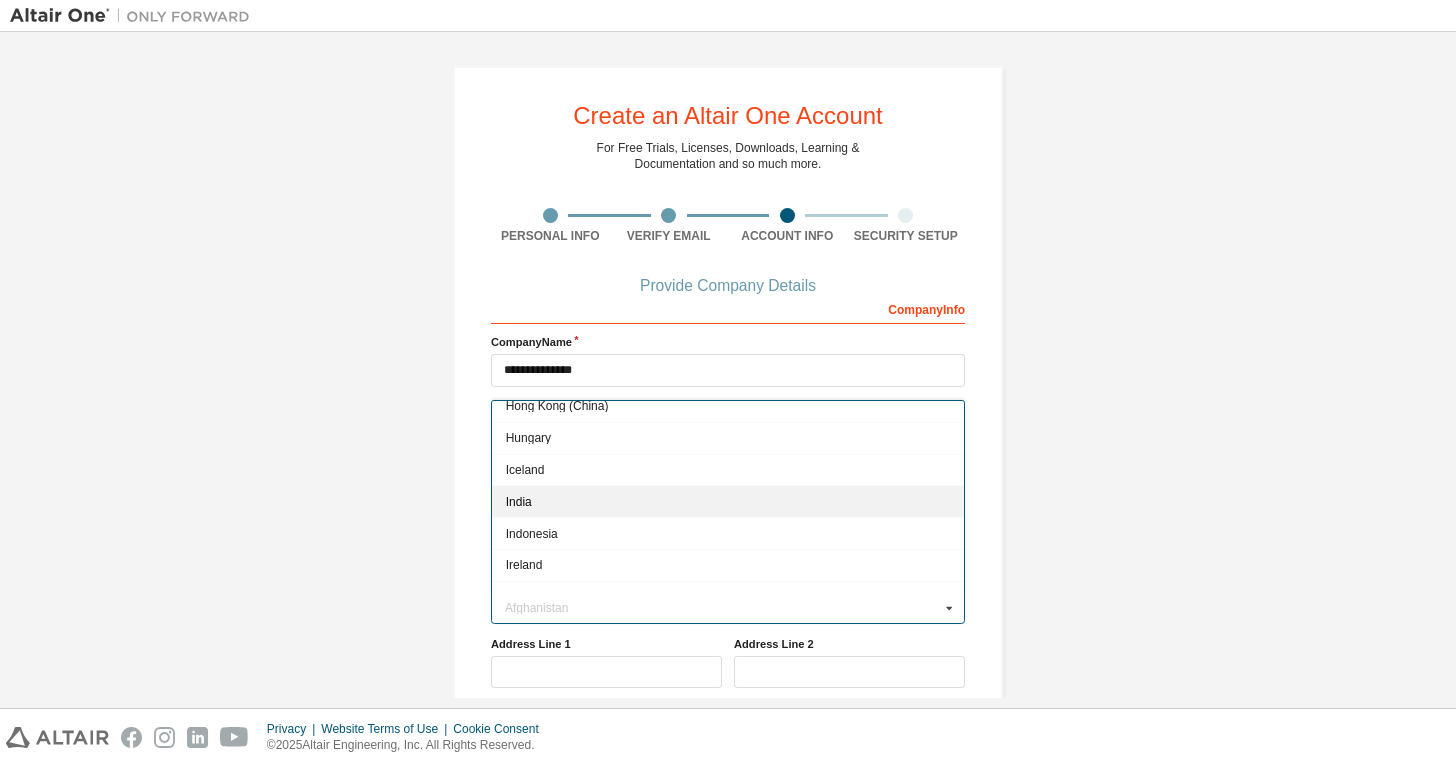 click on "India" at bounding box center [728, 502] 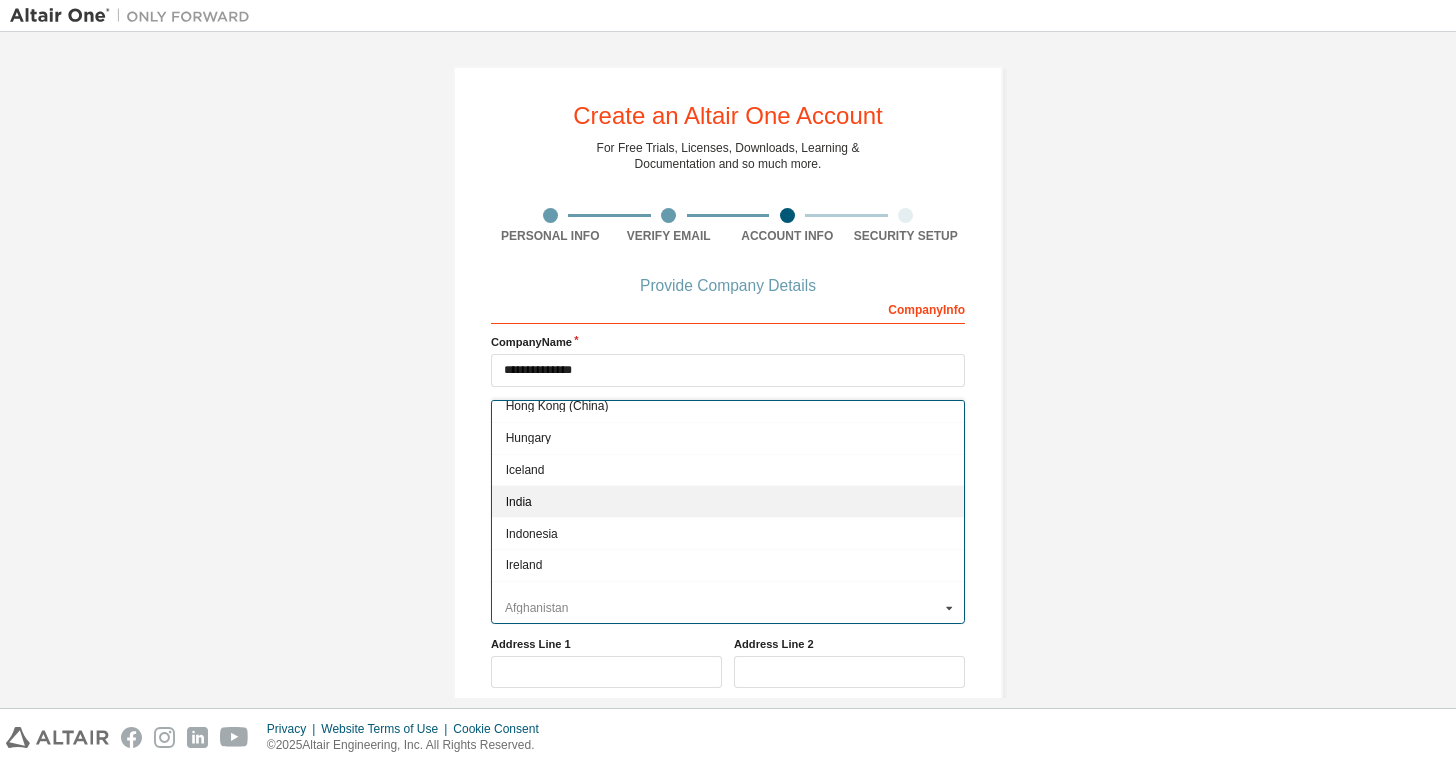 type on "***" 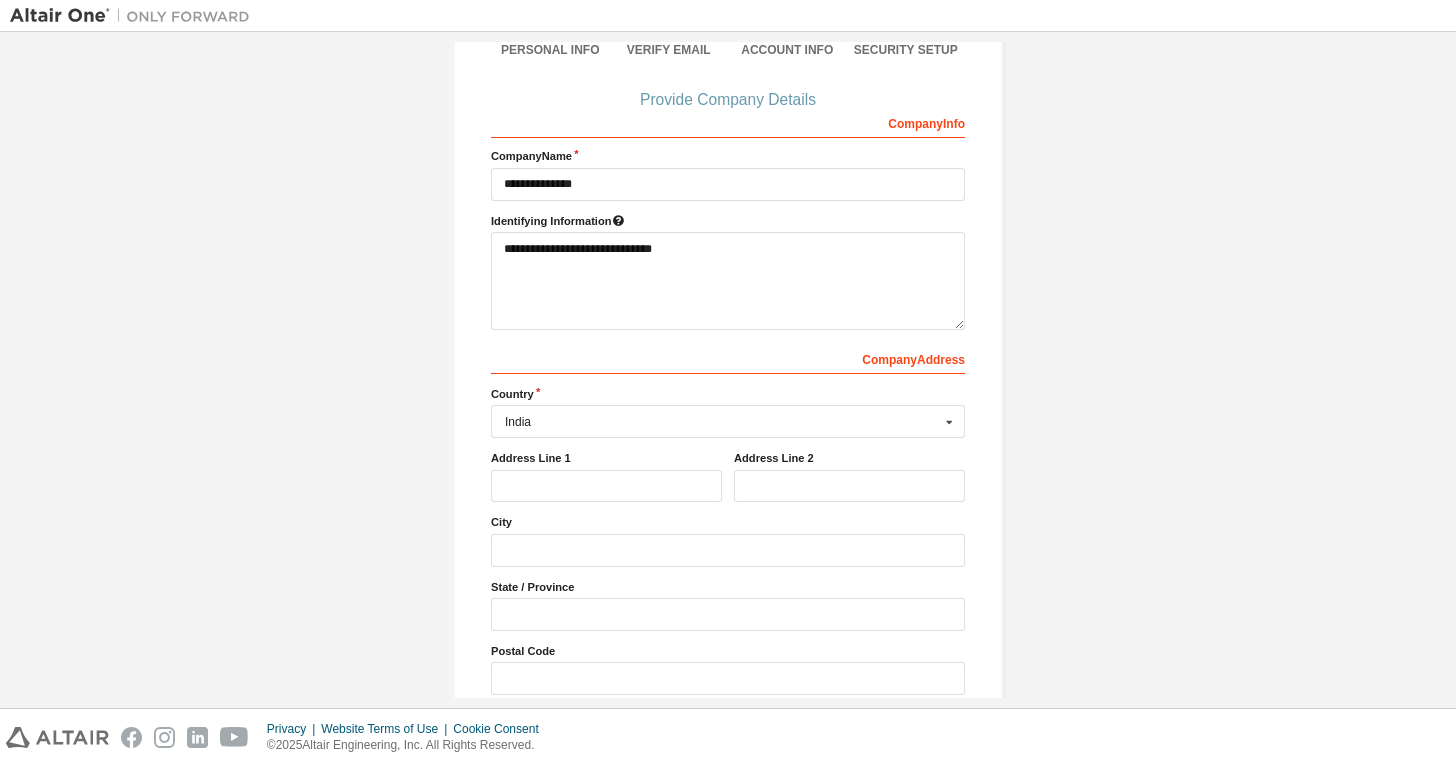 scroll, scrollTop: 200, scrollLeft: 0, axis: vertical 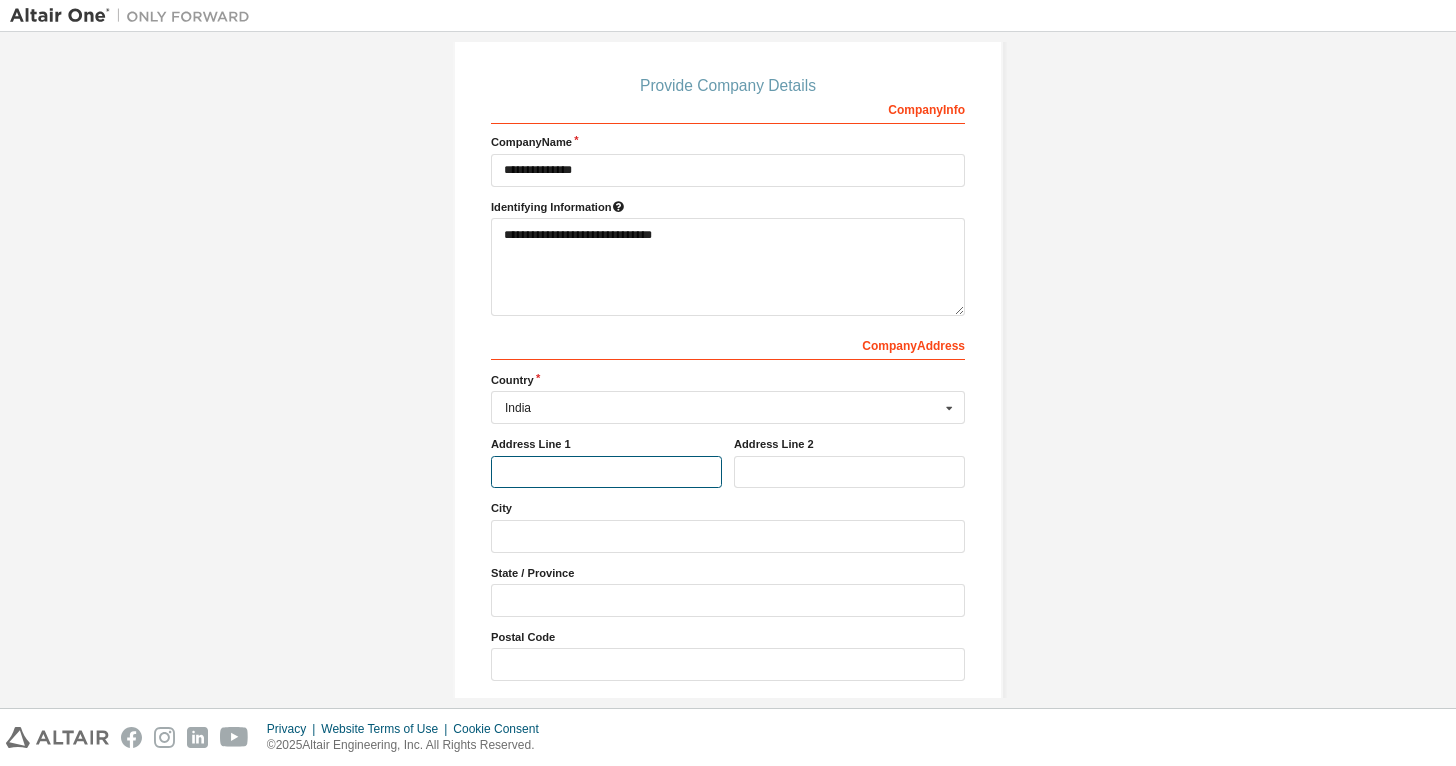 click at bounding box center [606, 472] 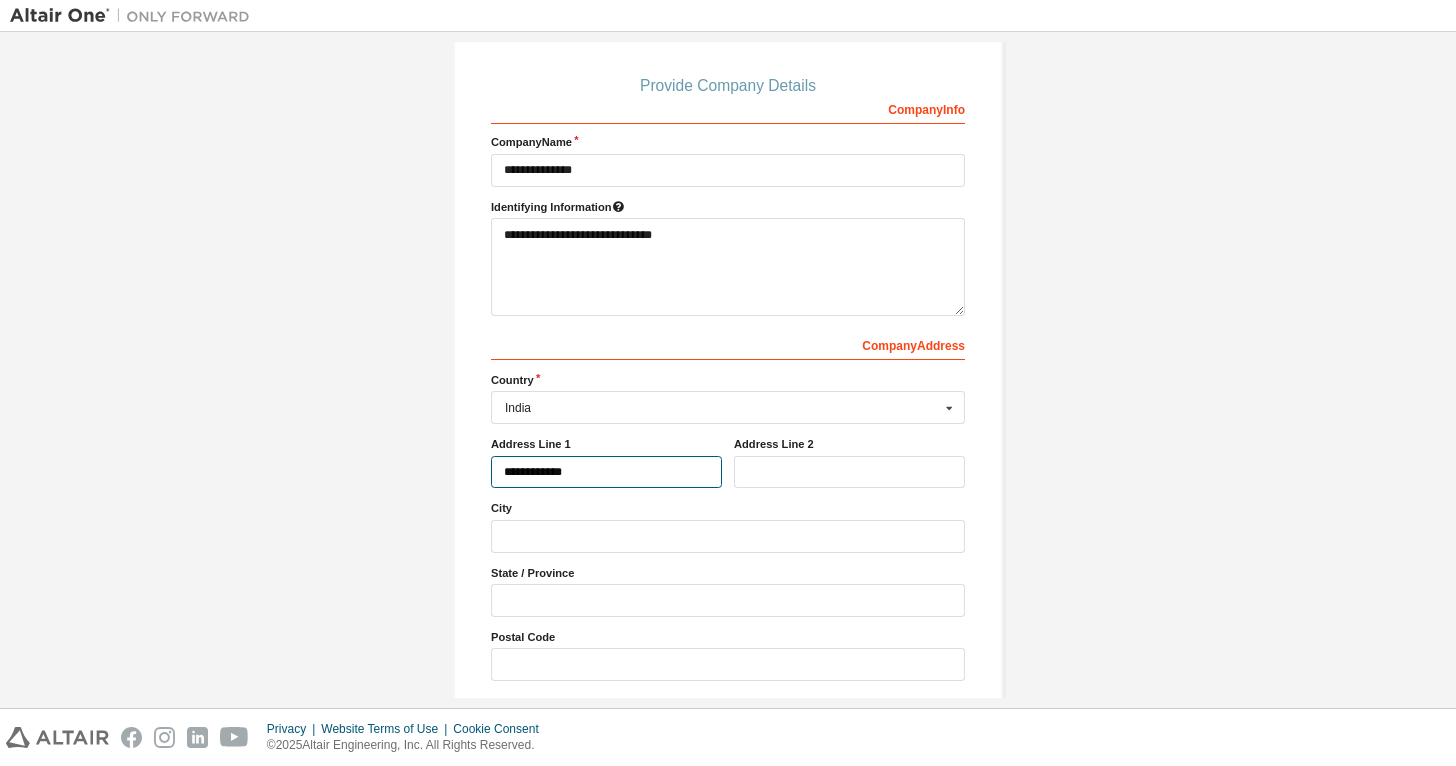 click on "**********" at bounding box center (606, 472) 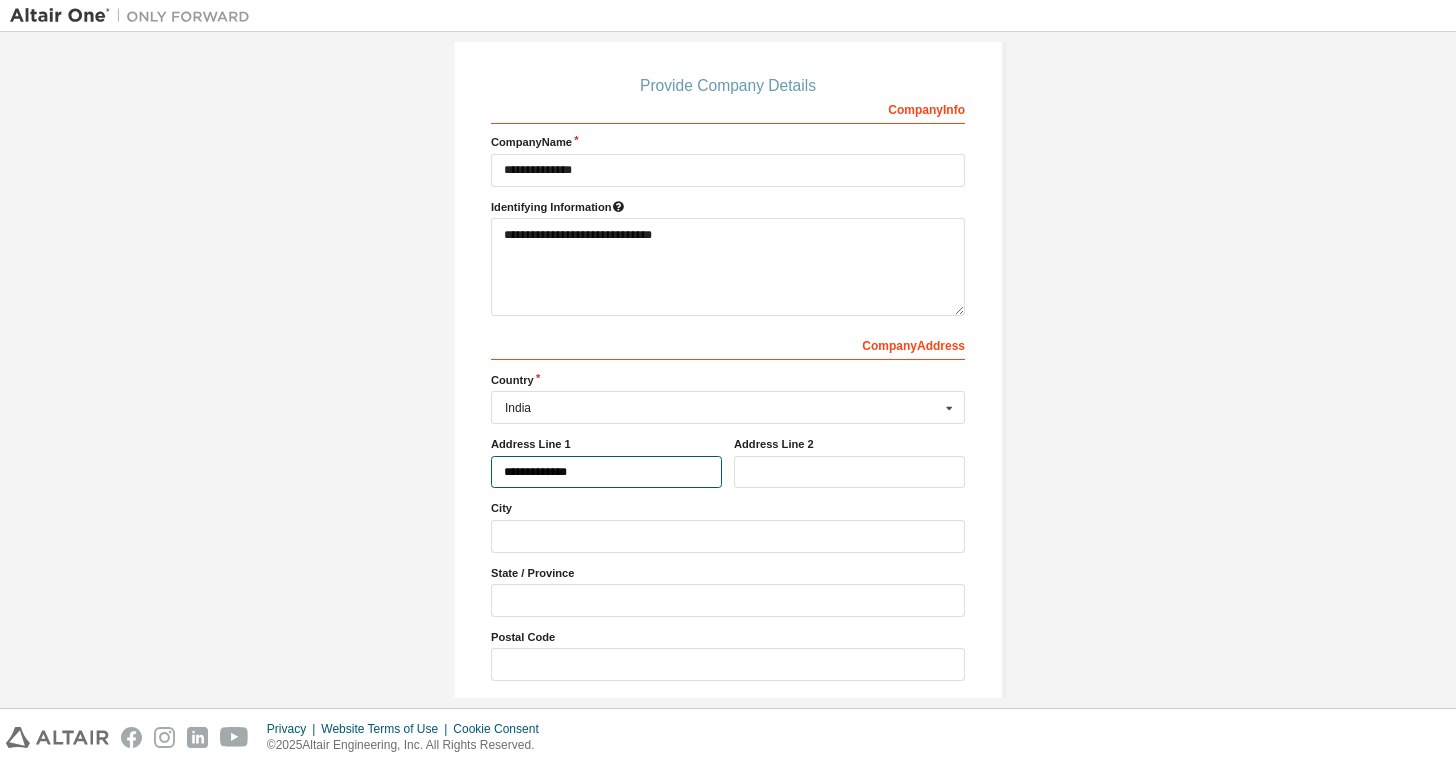 click on "**********" at bounding box center (606, 472) 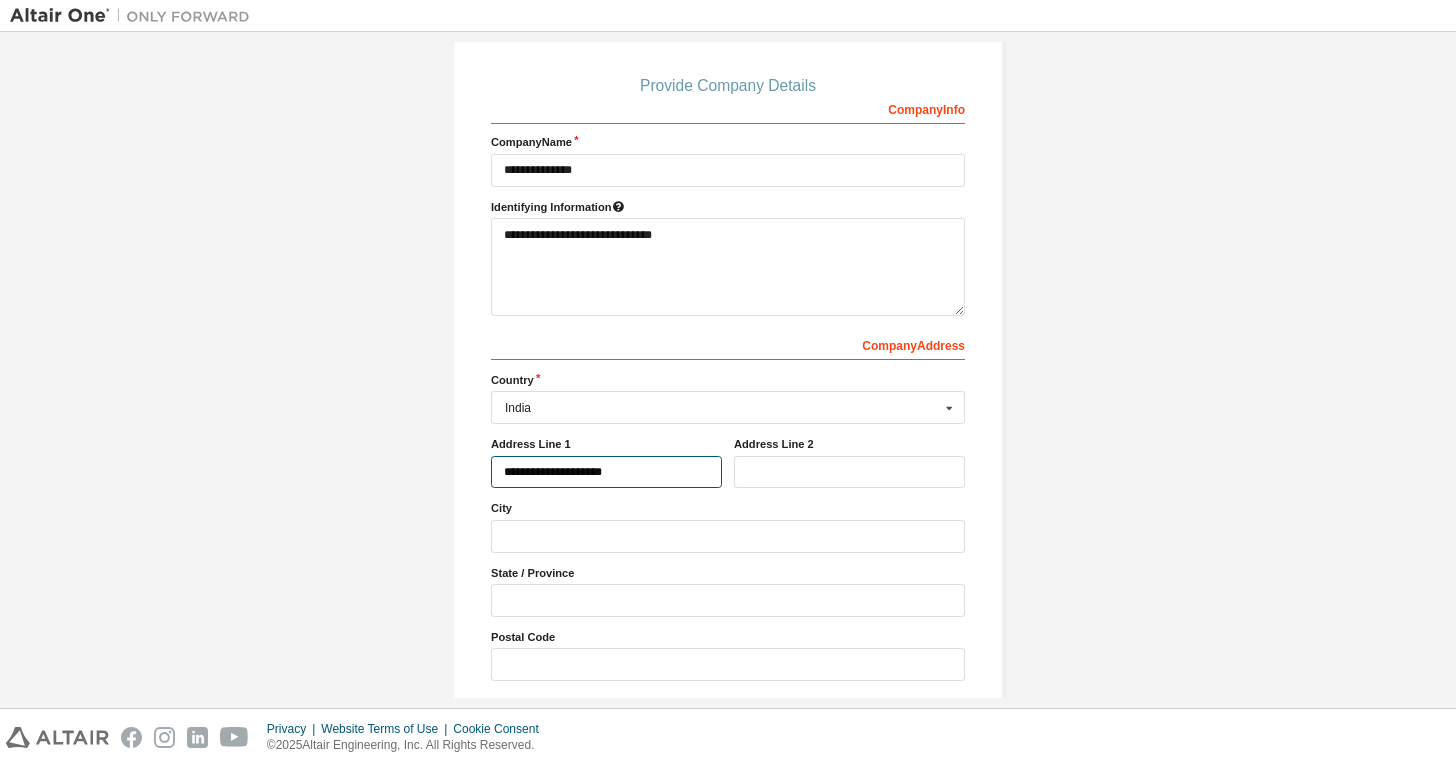 click on "**********" at bounding box center (606, 472) 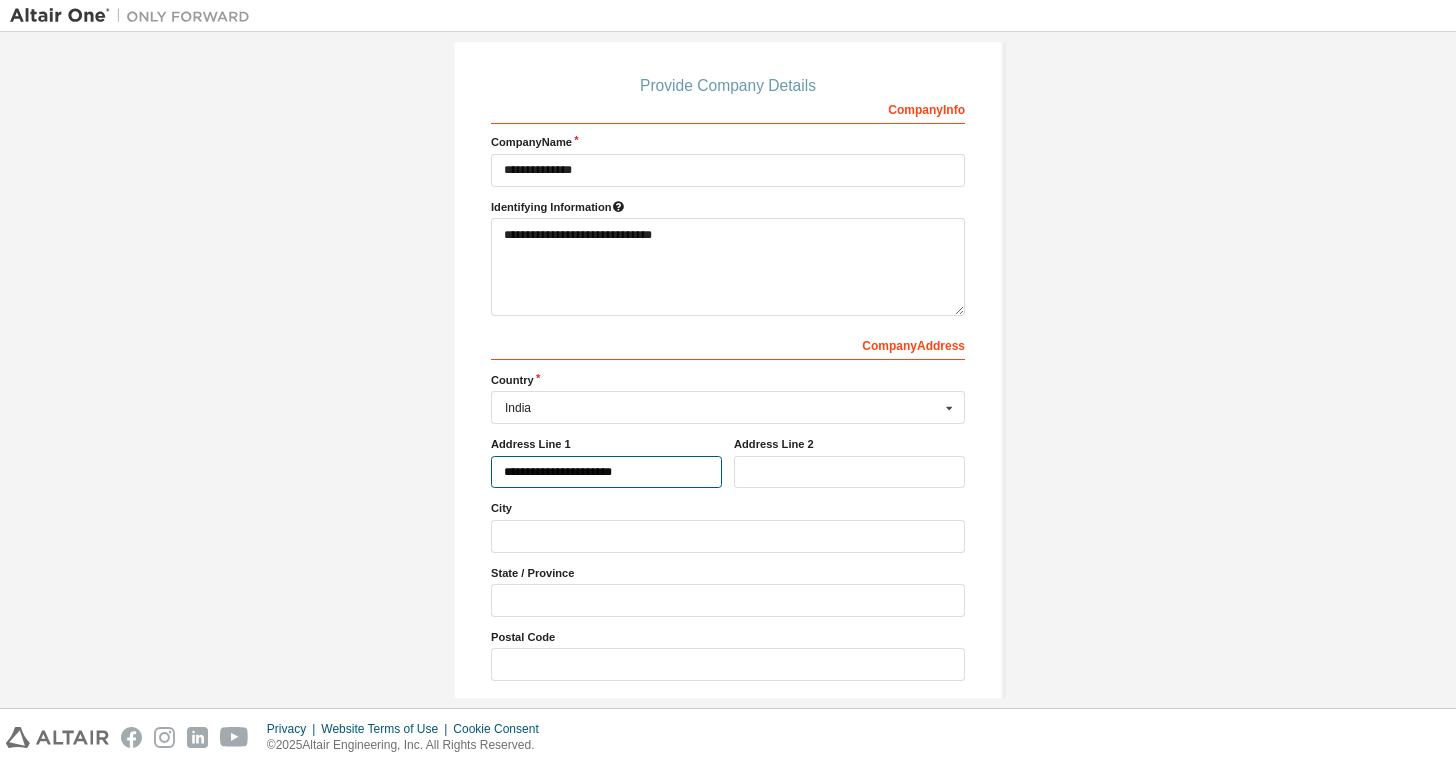 click on "**********" at bounding box center [606, 472] 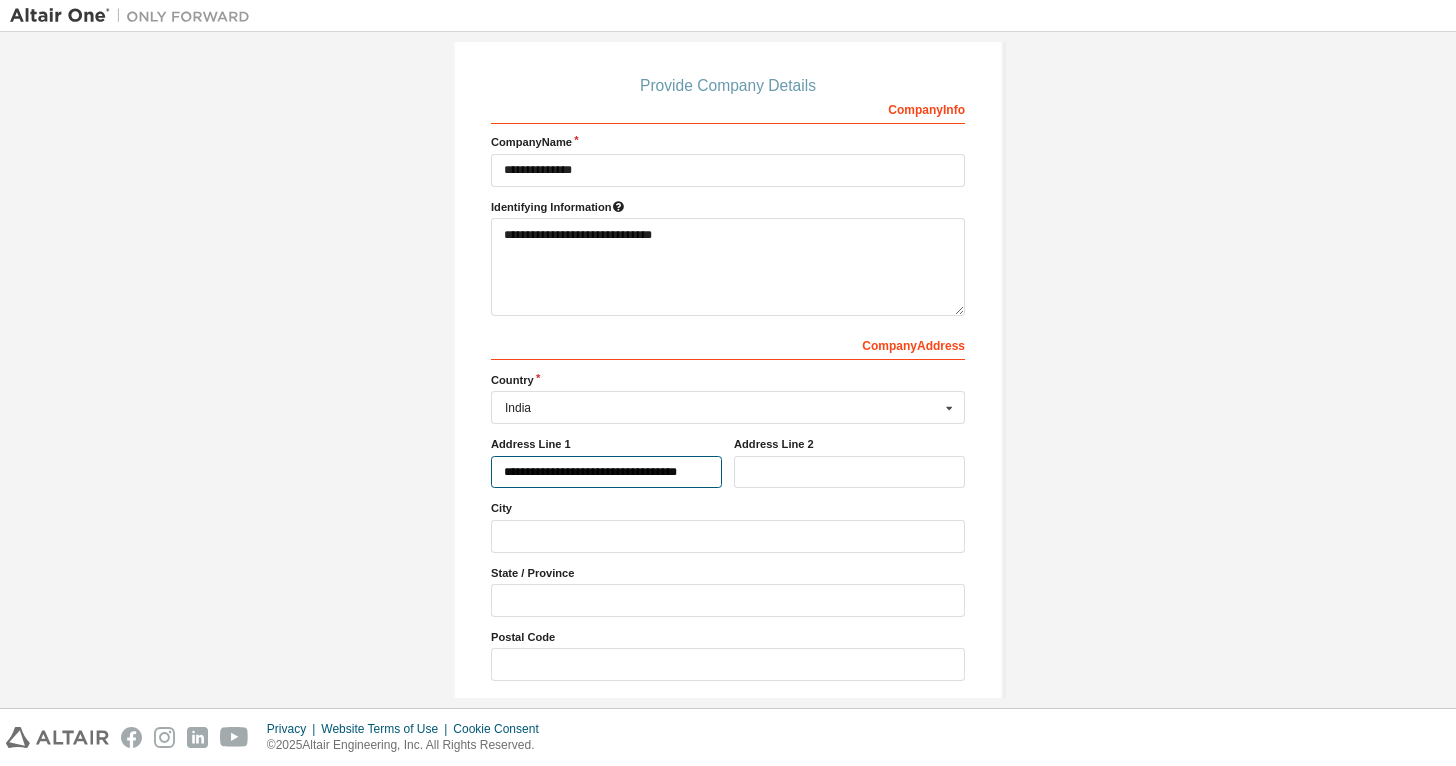 type on "**********" 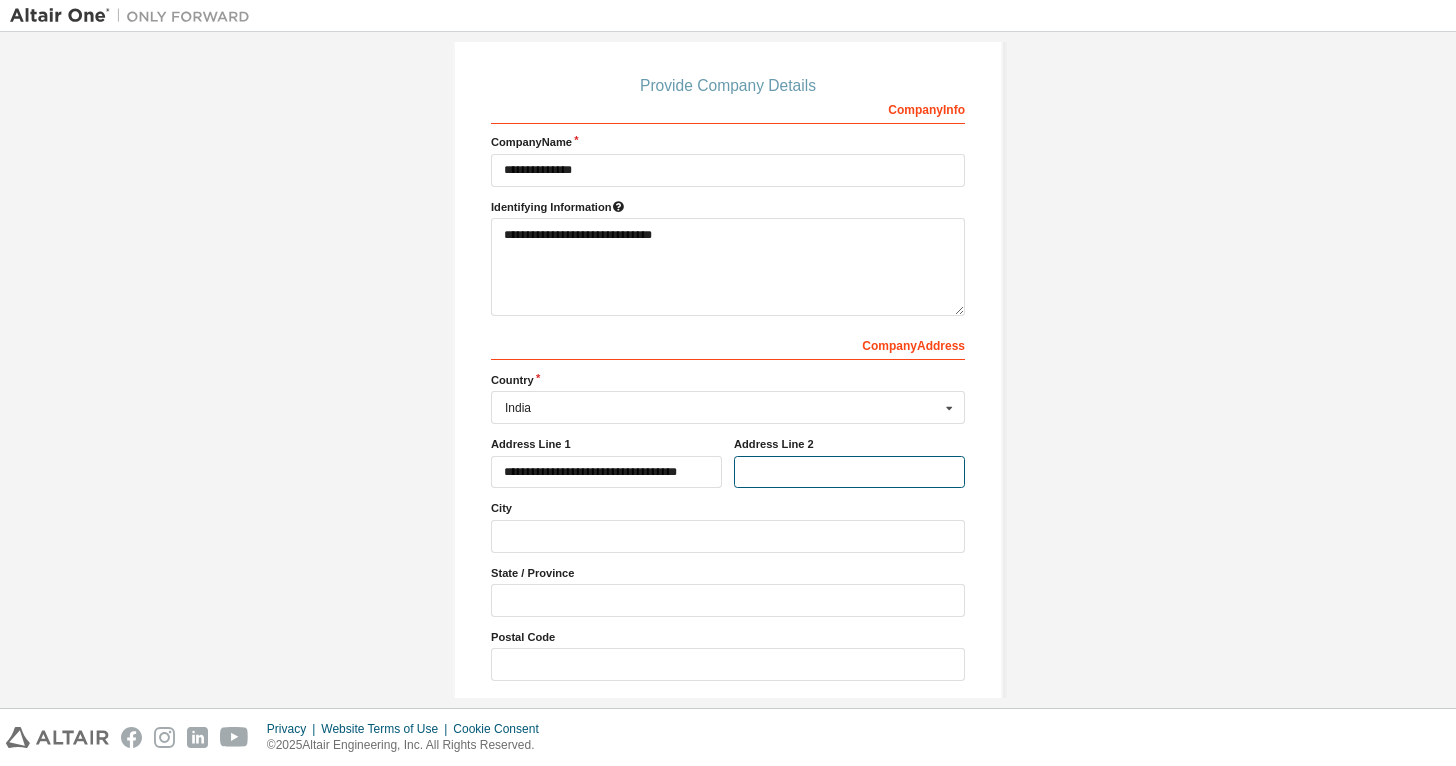 click at bounding box center [849, 472] 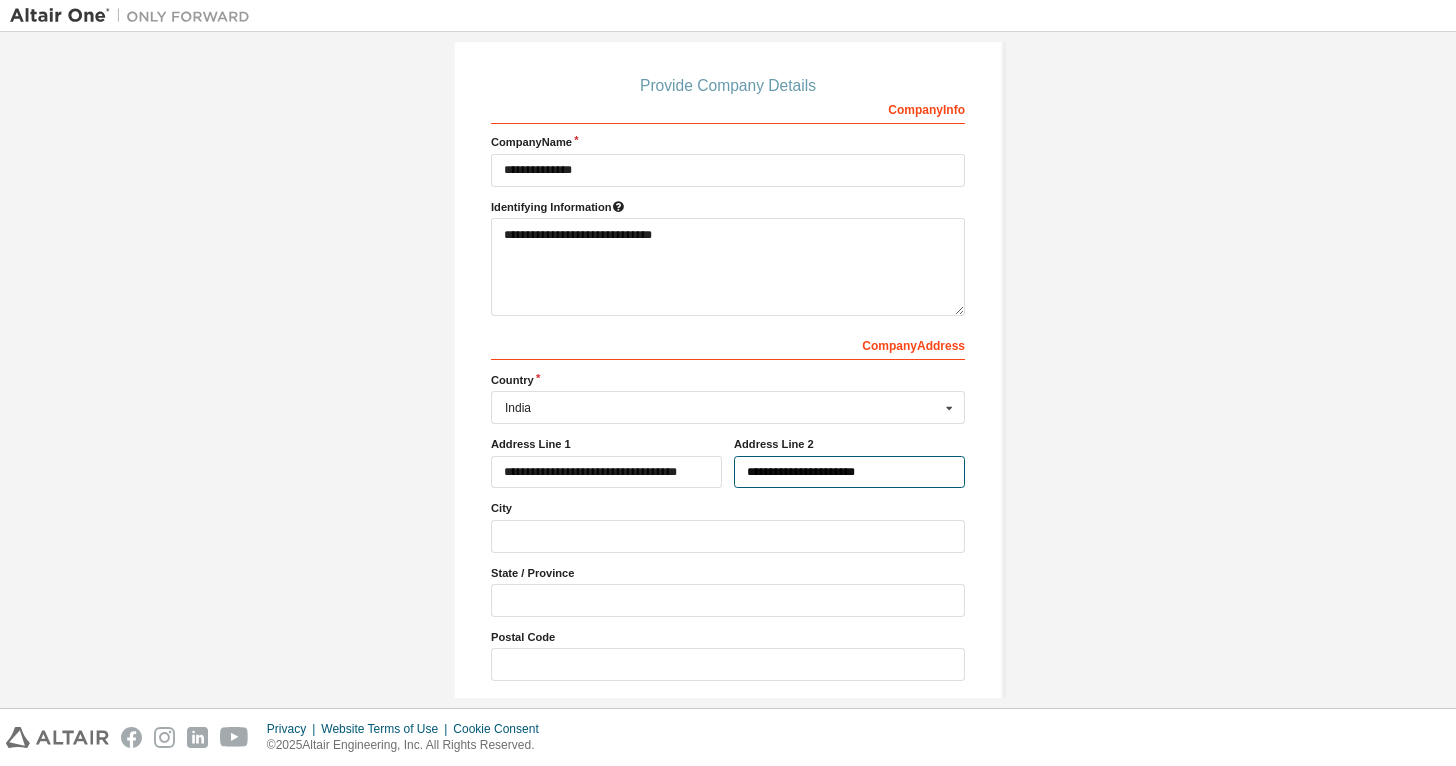 click on "**********" at bounding box center [849, 472] 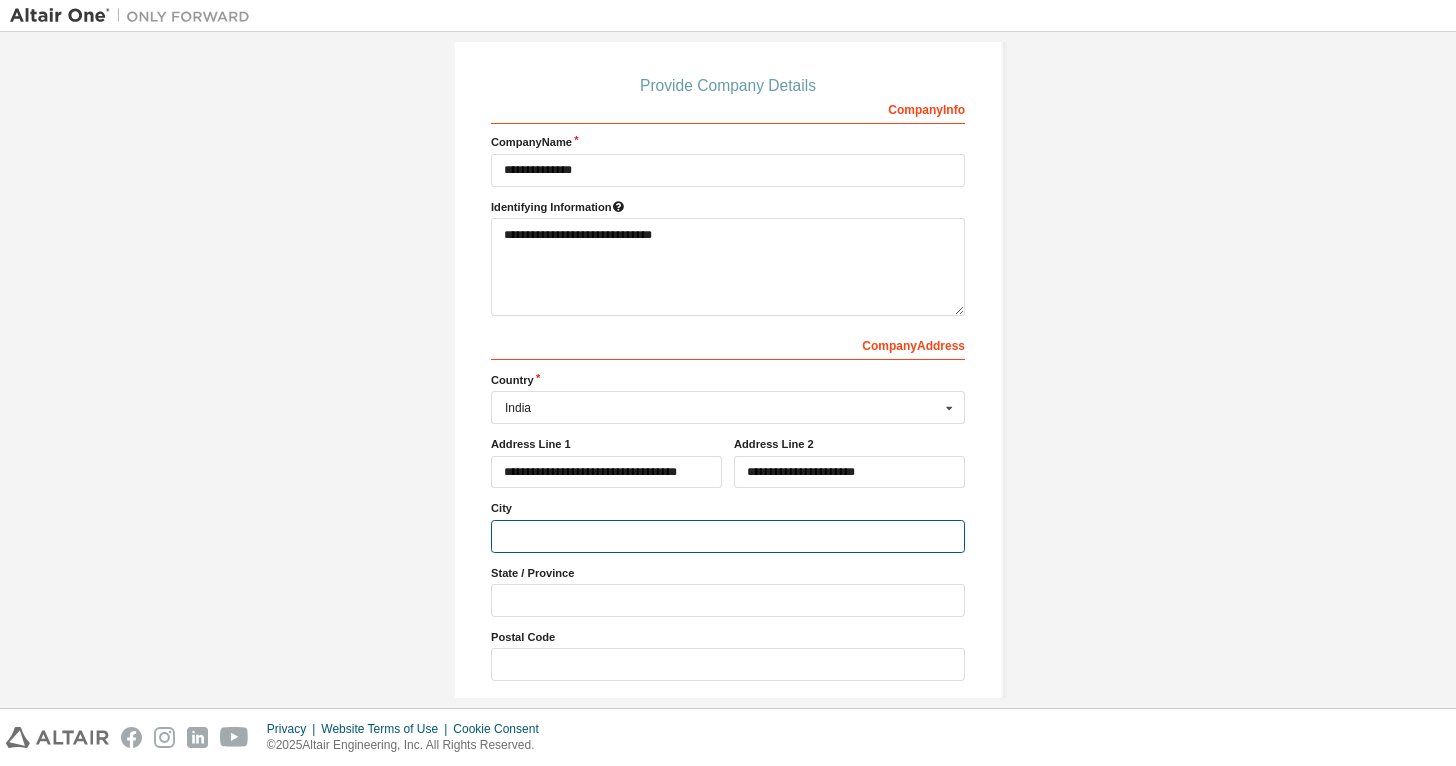 click at bounding box center [728, 536] 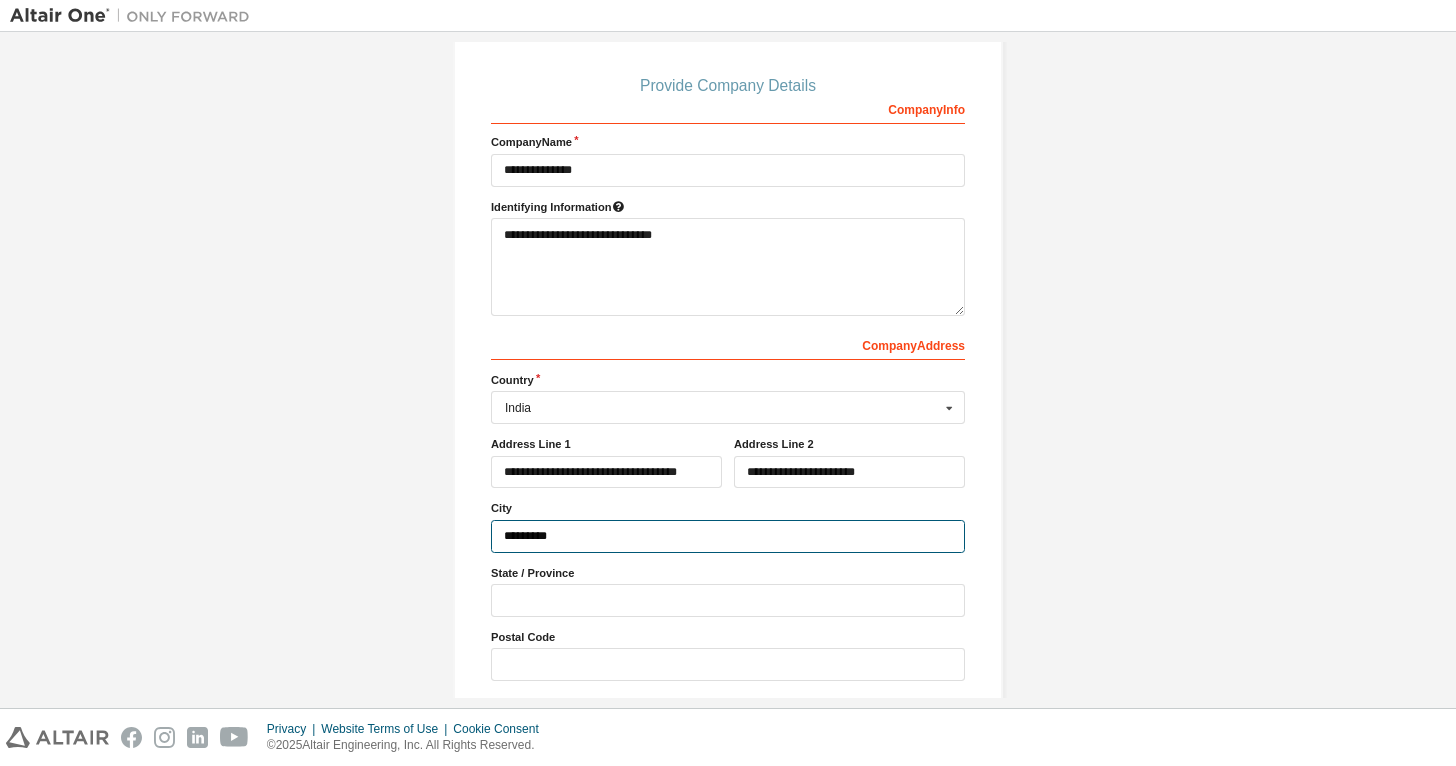 type on "*********" 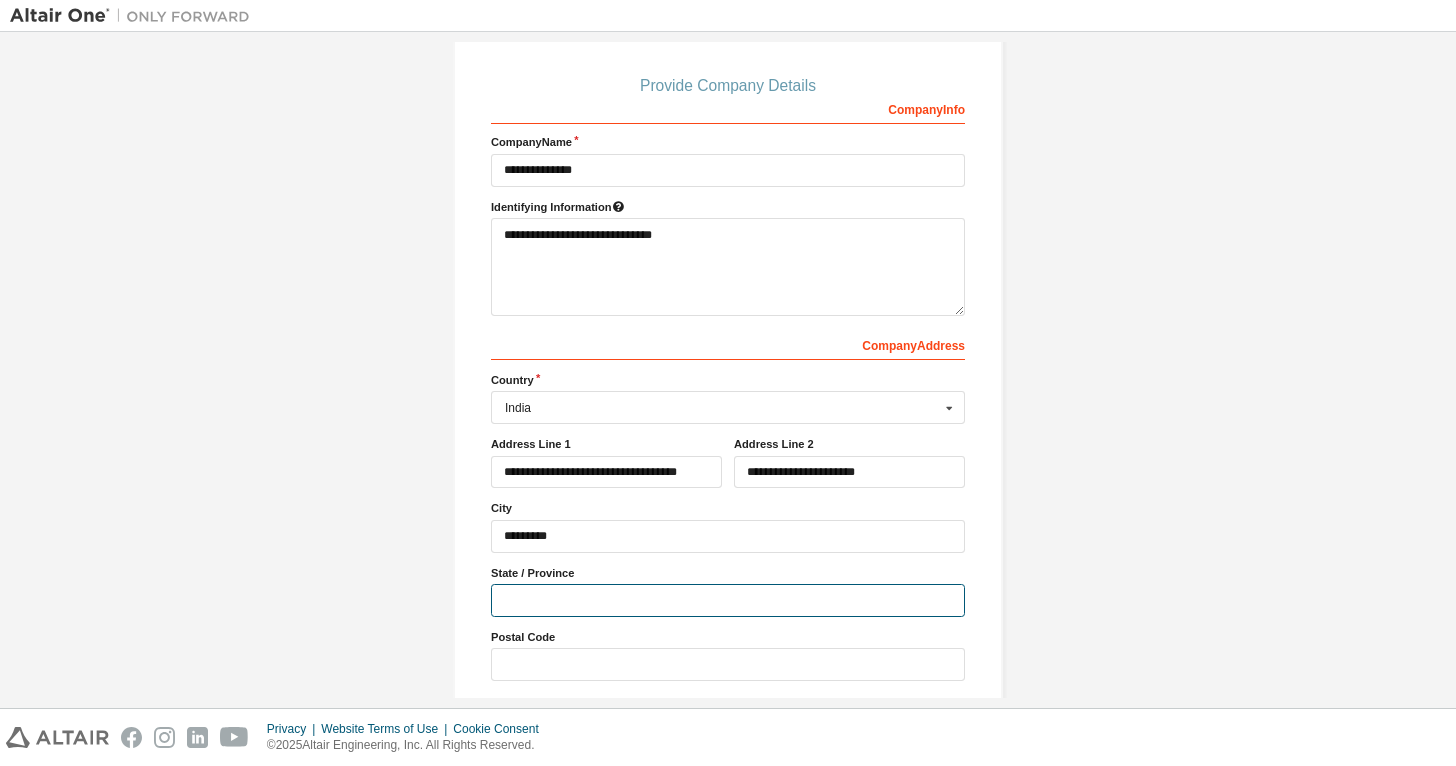 click at bounding box center (728, 600) 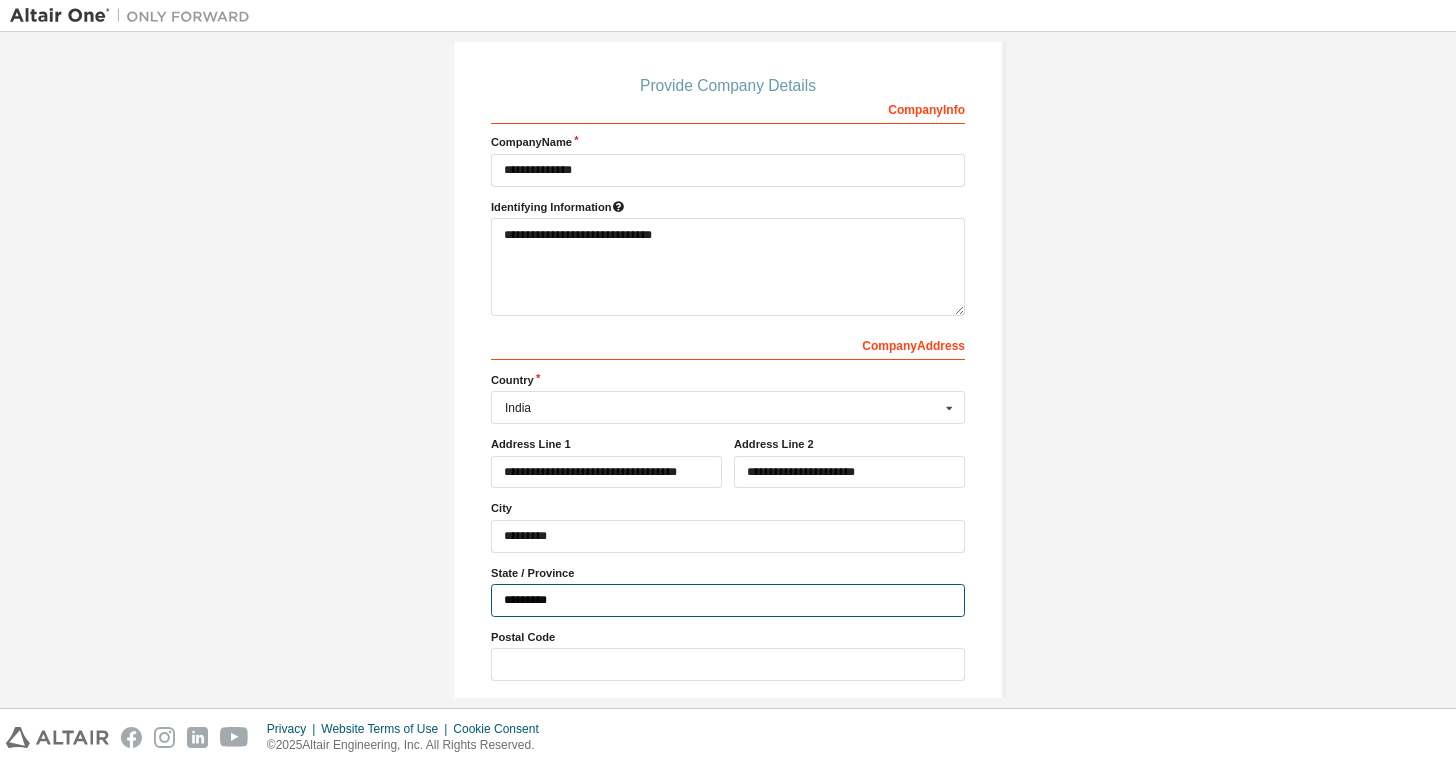 scroll, scrollTop: 277, scrollLeft: 0, axis: vertical 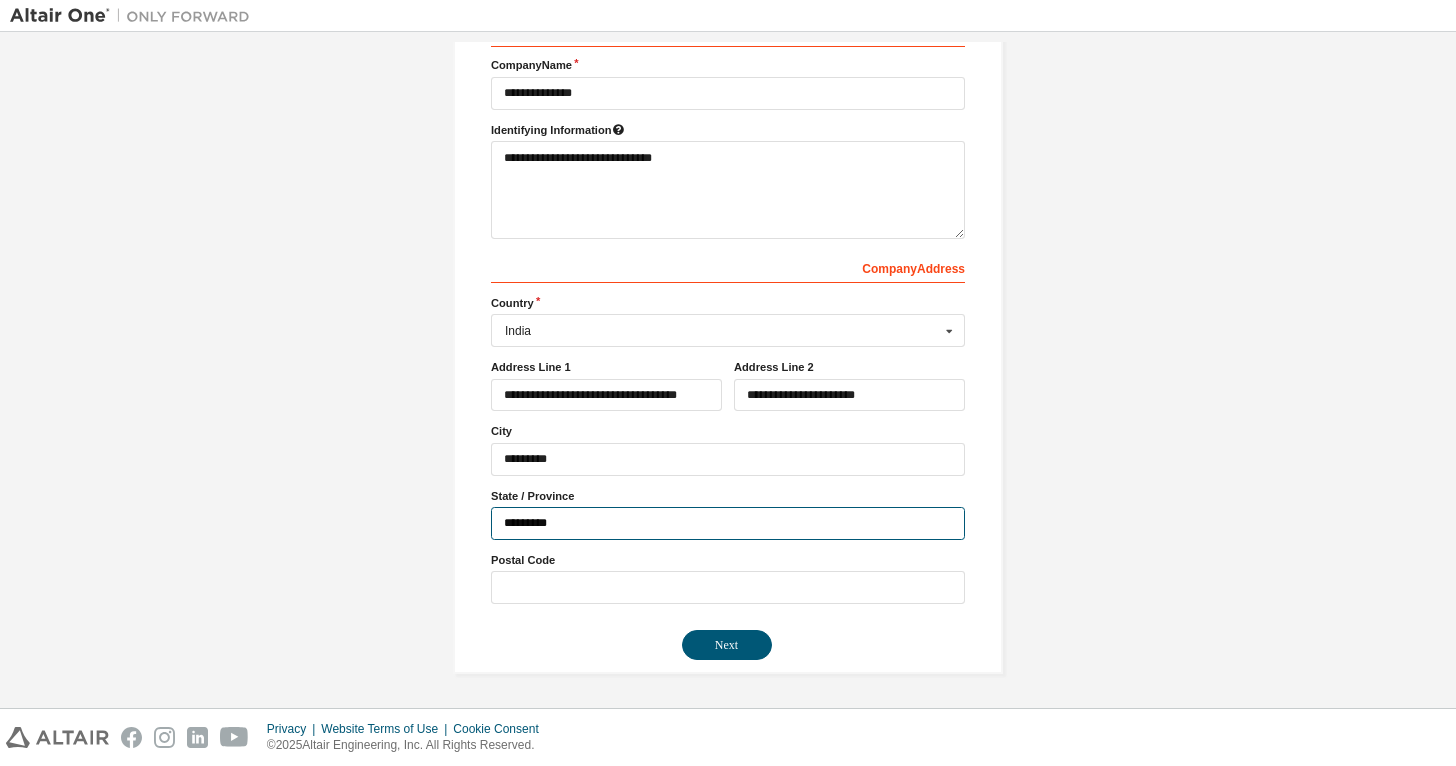 type on "*********" 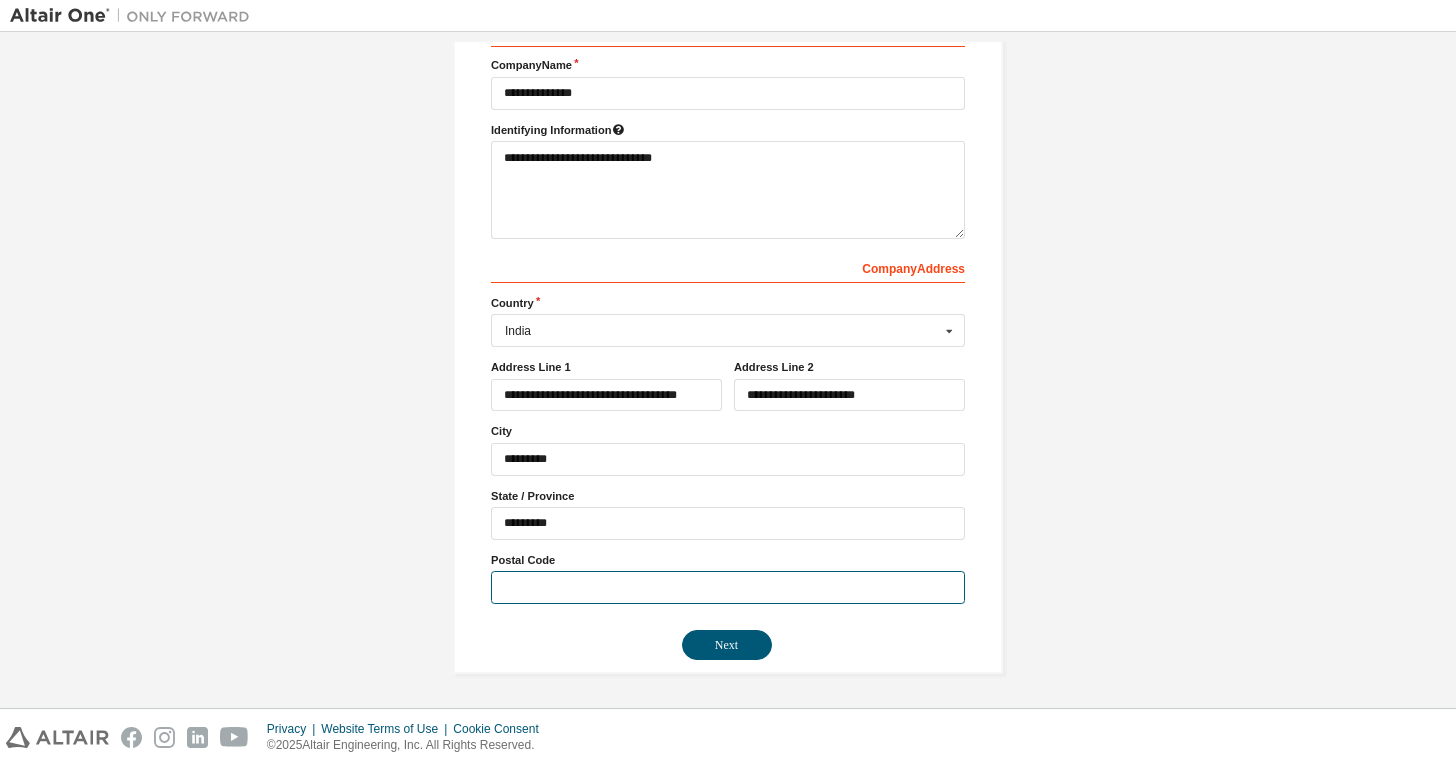 click at bounding box center (728, 587) 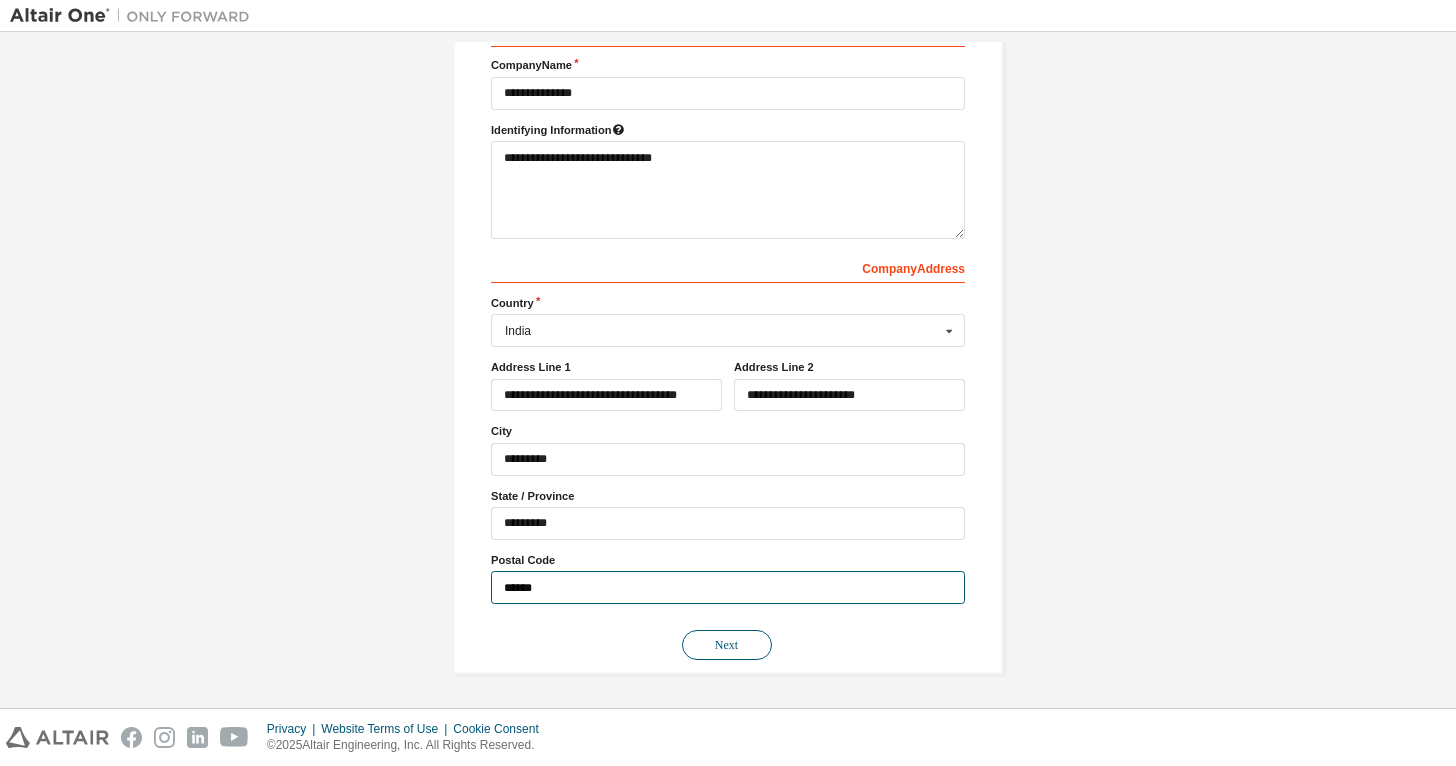 type on "******" 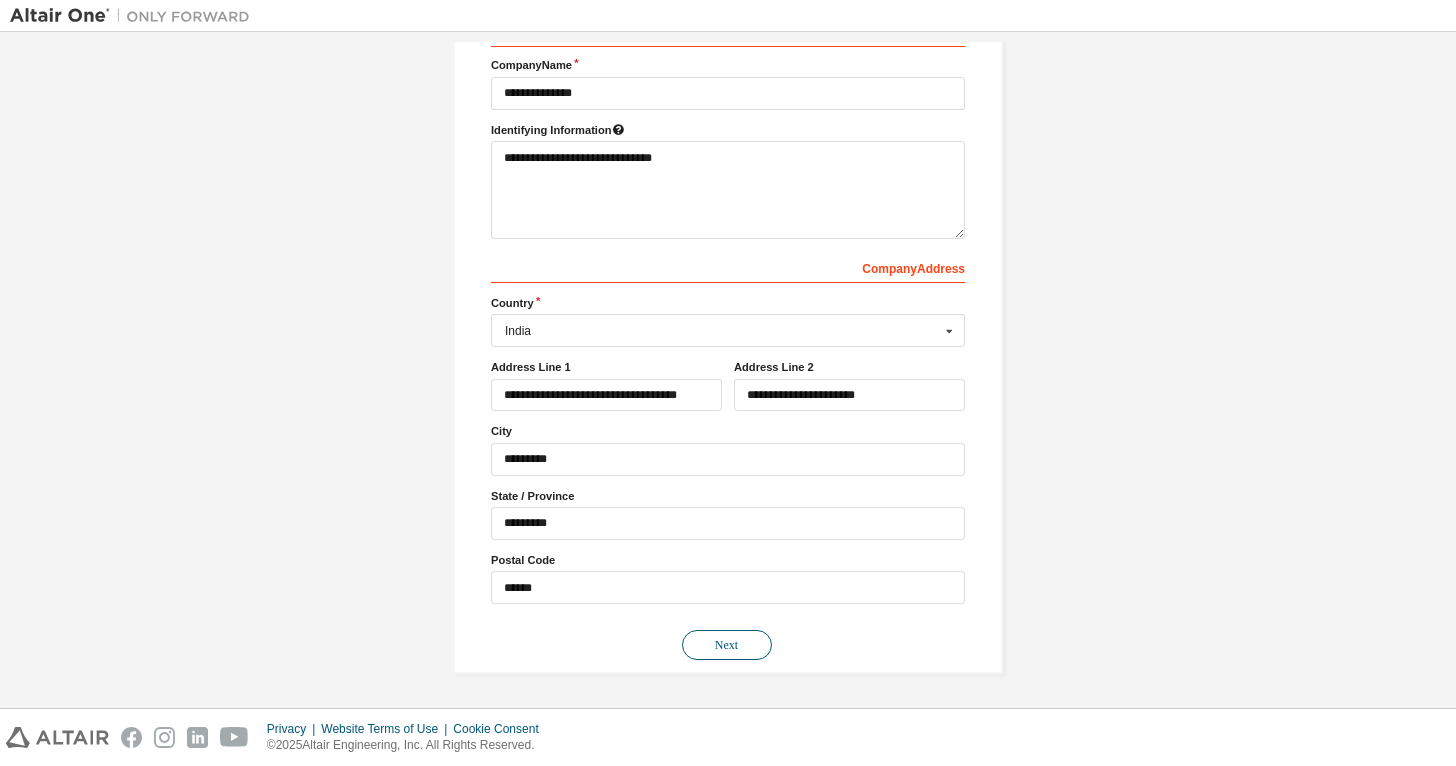click on "Next" at bounding box center (727, 645) 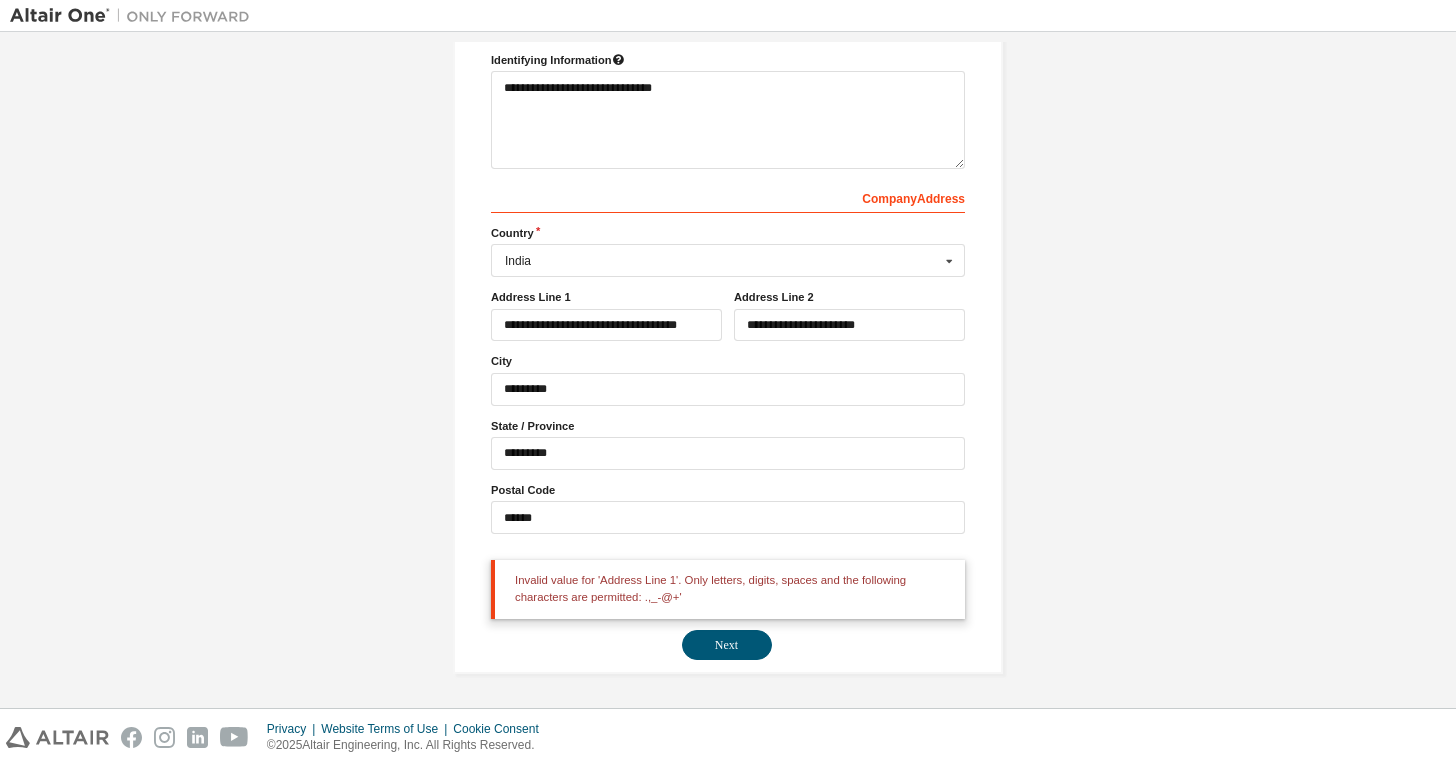 scroll, scrollTop: 277, scrollLeft: 0, axis: vertical 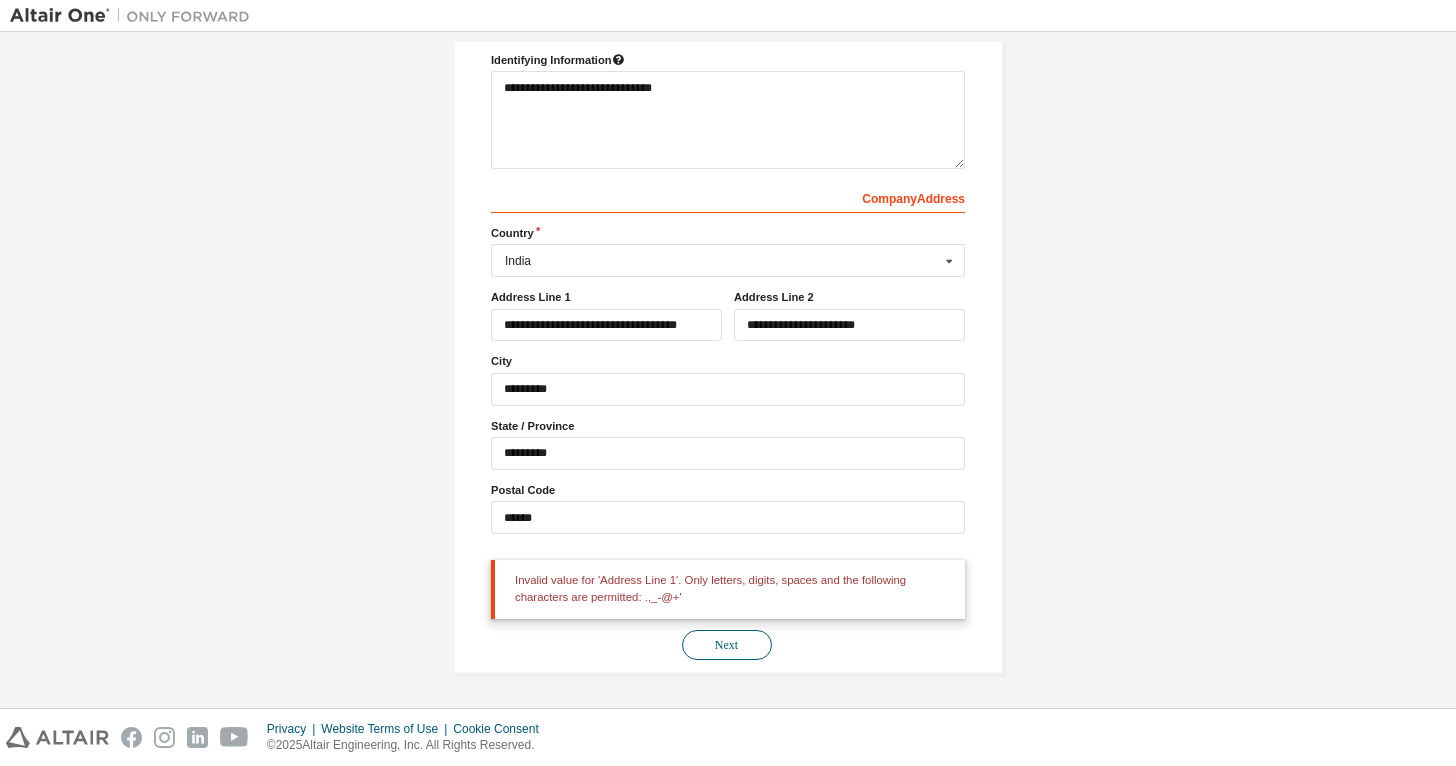 click on "Next" at bounding box center [727, 645] 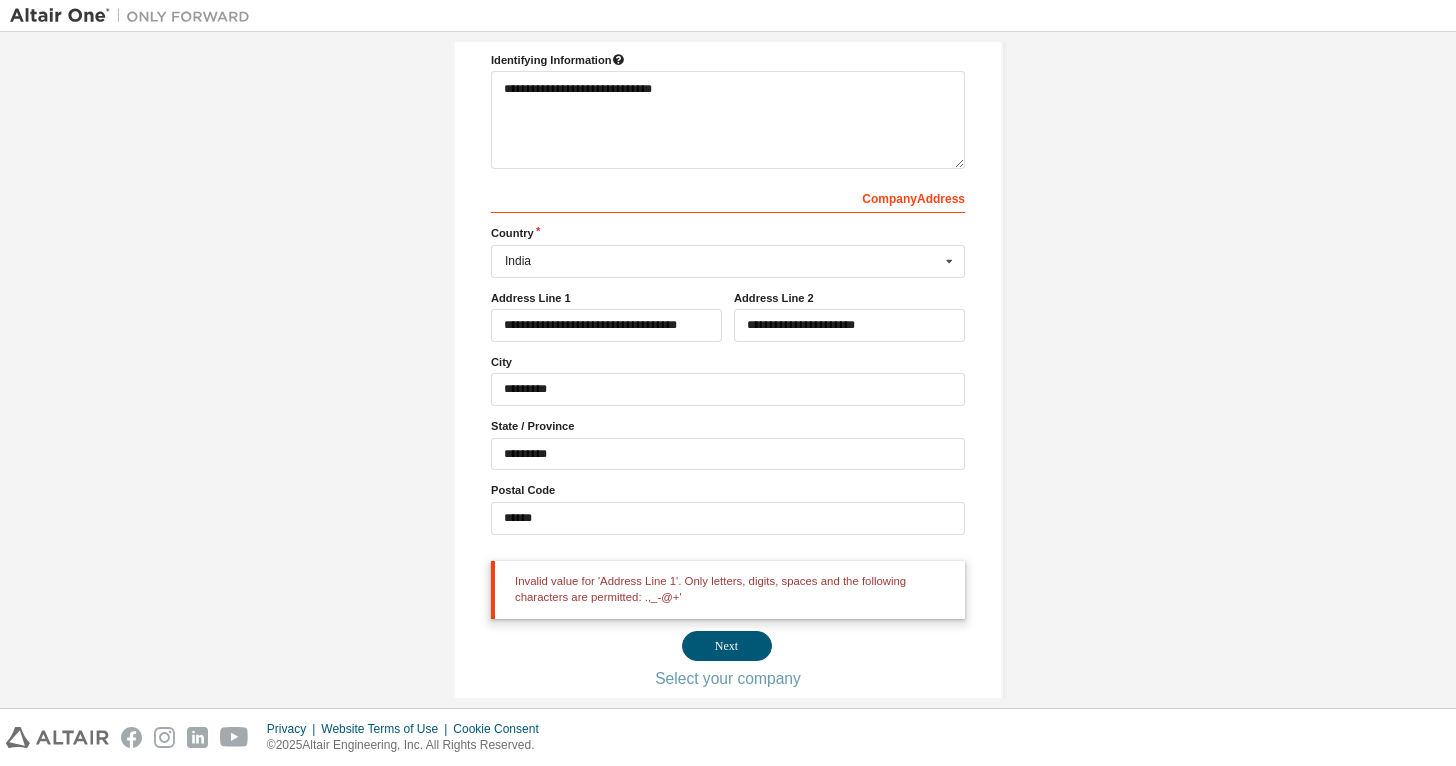 scroll, scrollTop: 347, scrollLeft: 0, axis: vertical 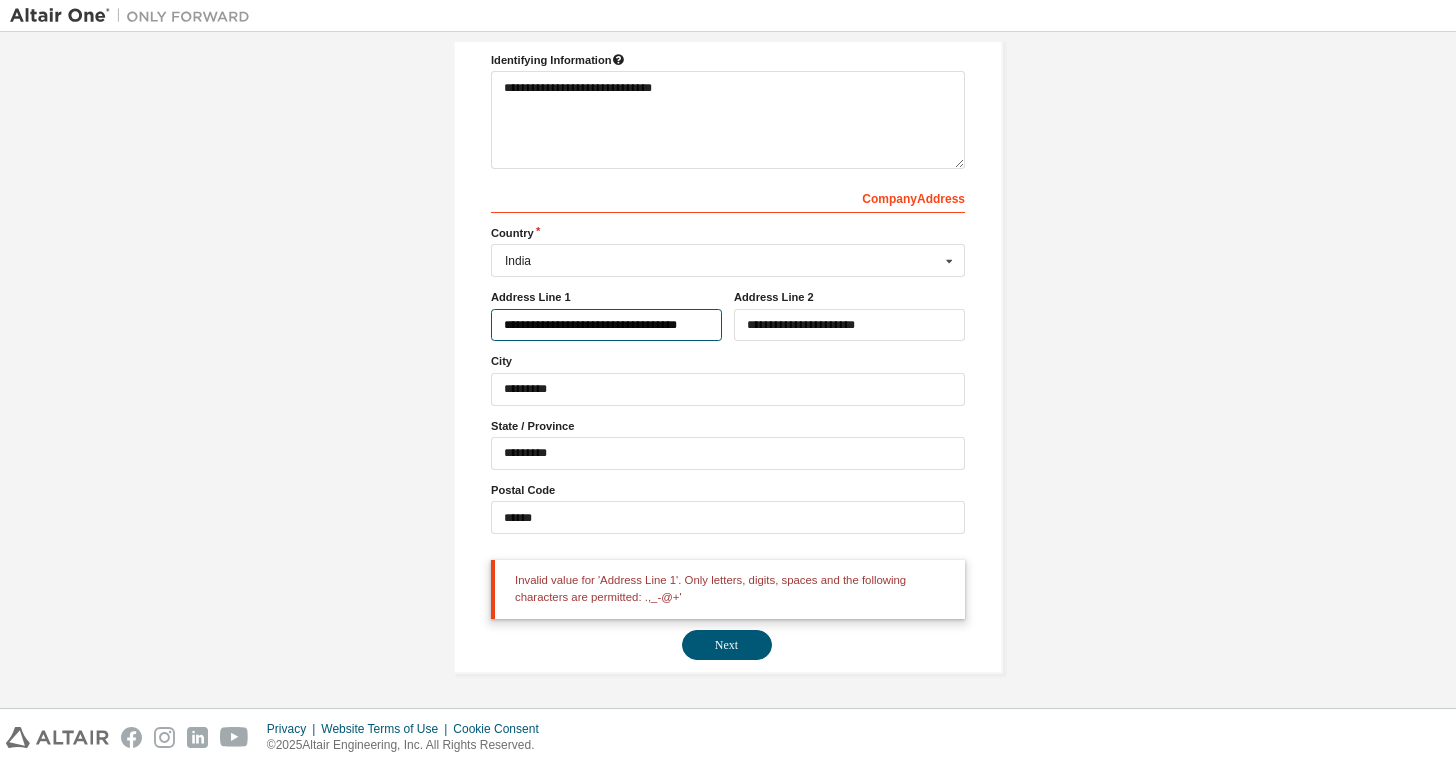 click on "**********" at bounding box center [606, 325] 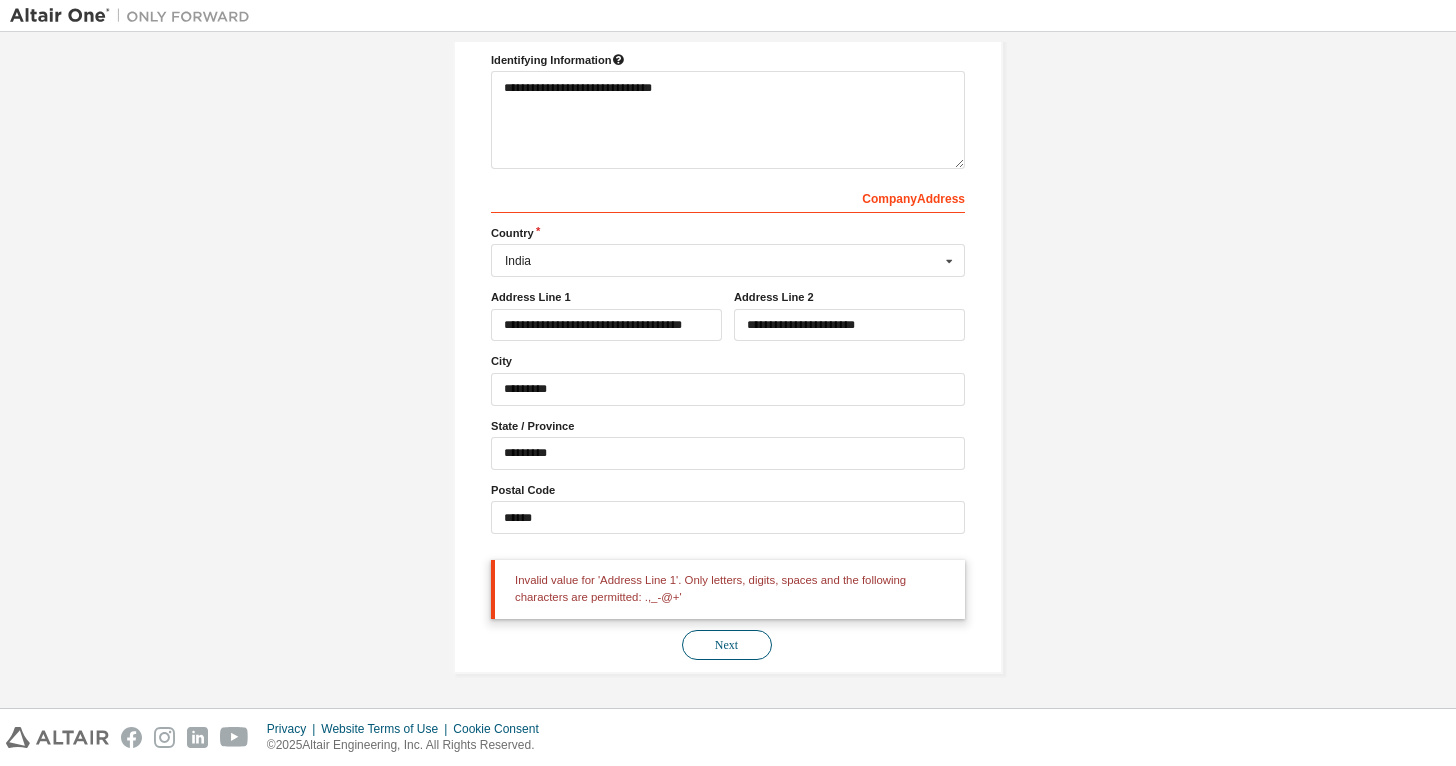 click on "Next" at bounding box center [727, 645] 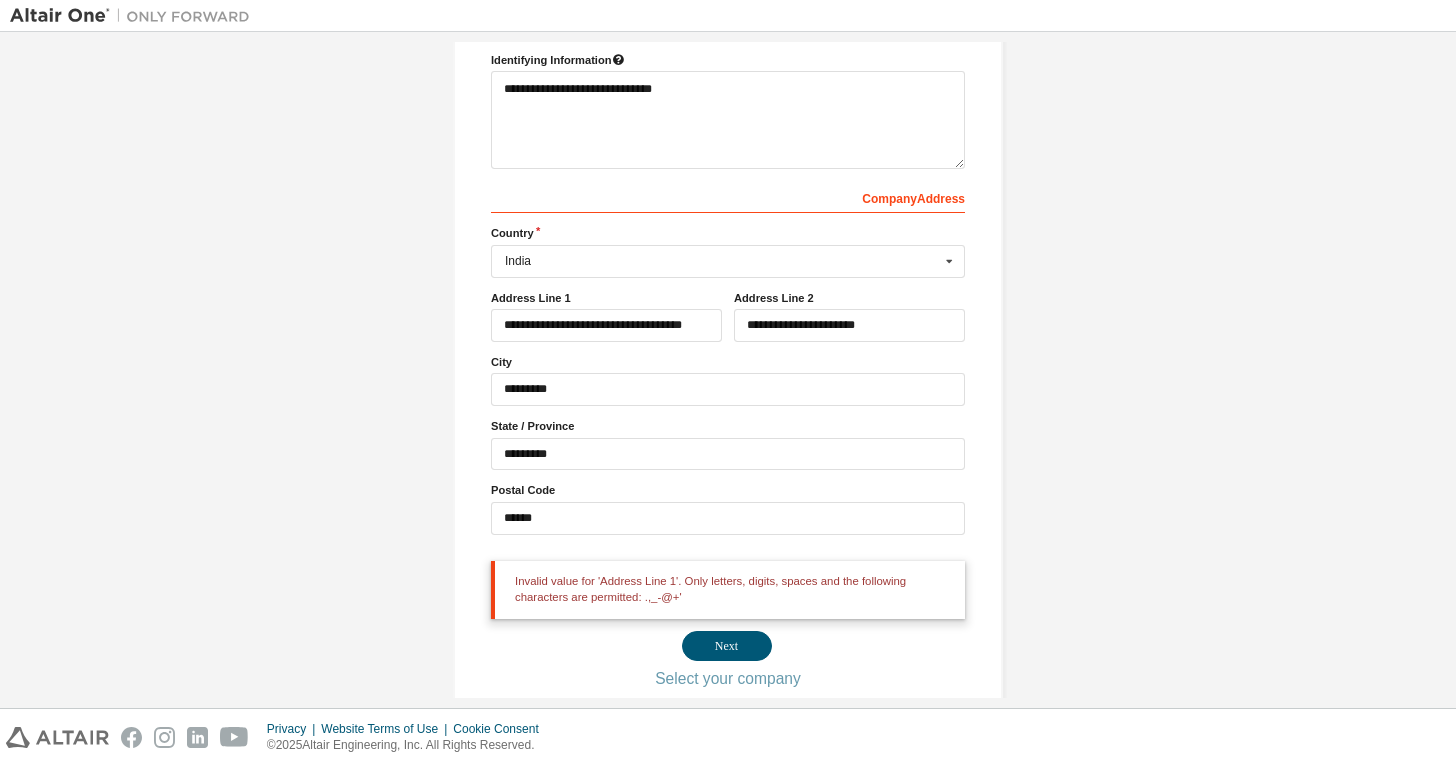 scroll, scrollTop: 347, scrollLeft: 0, axis: vertical 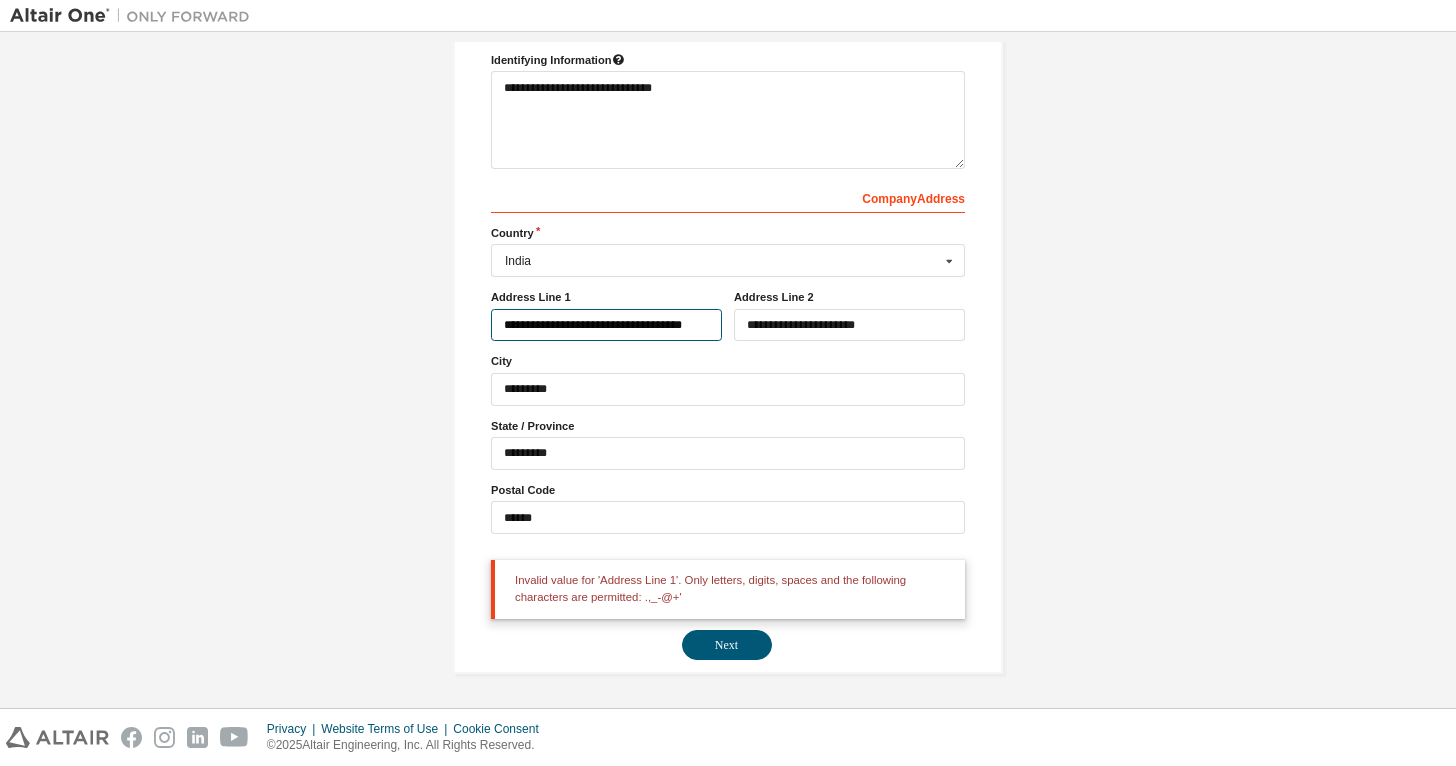 click on "**********" at bounding box center (606, 325) 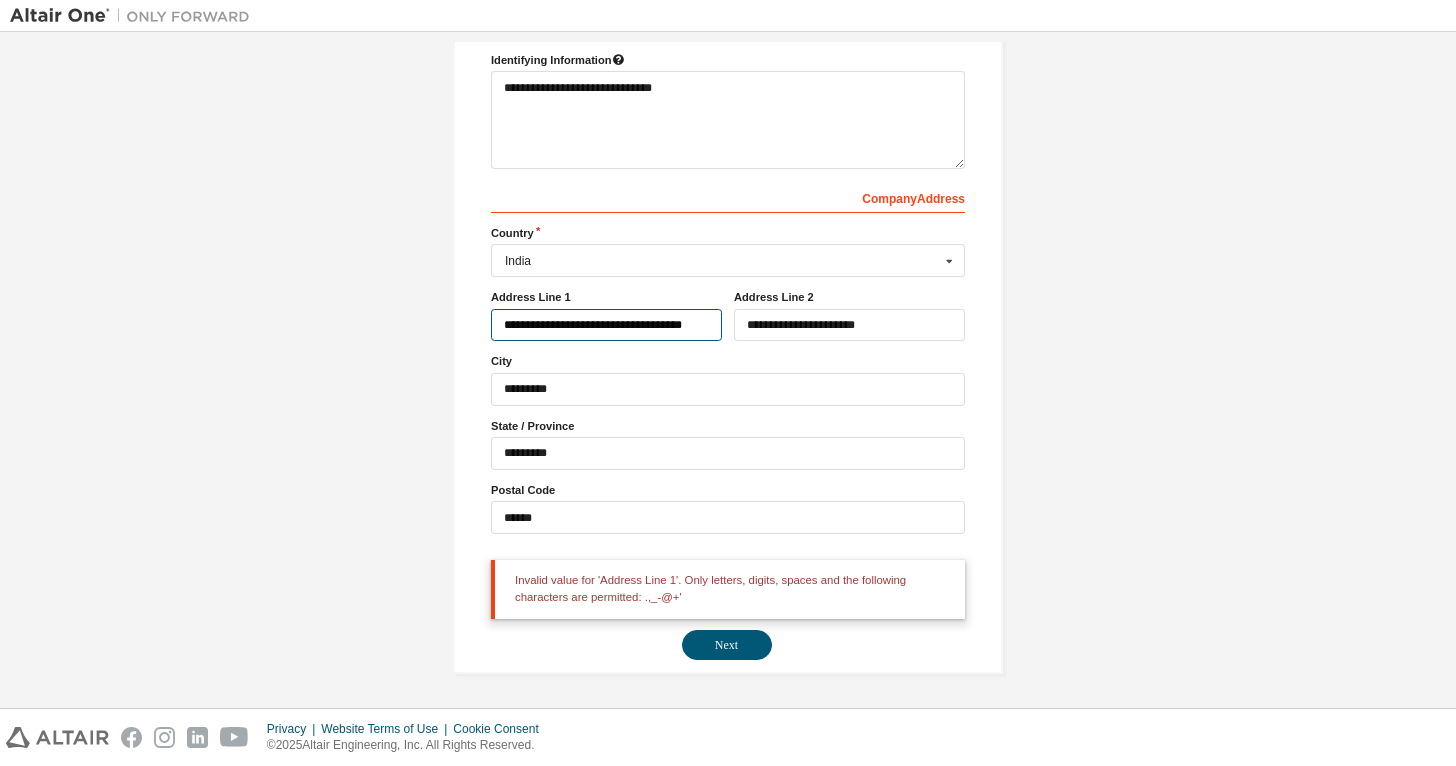 click on "**********" at bounding box center [606, 325] 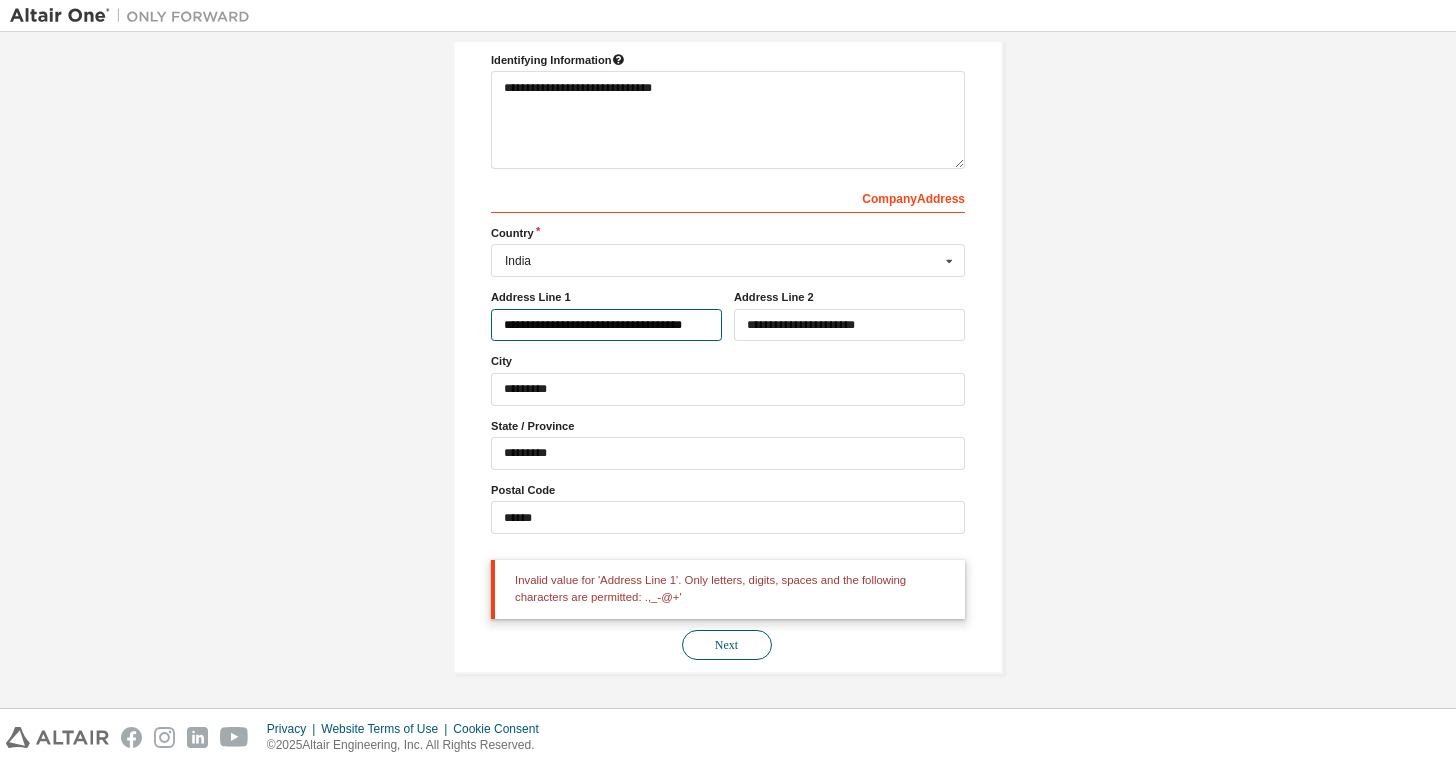 type on "**********" 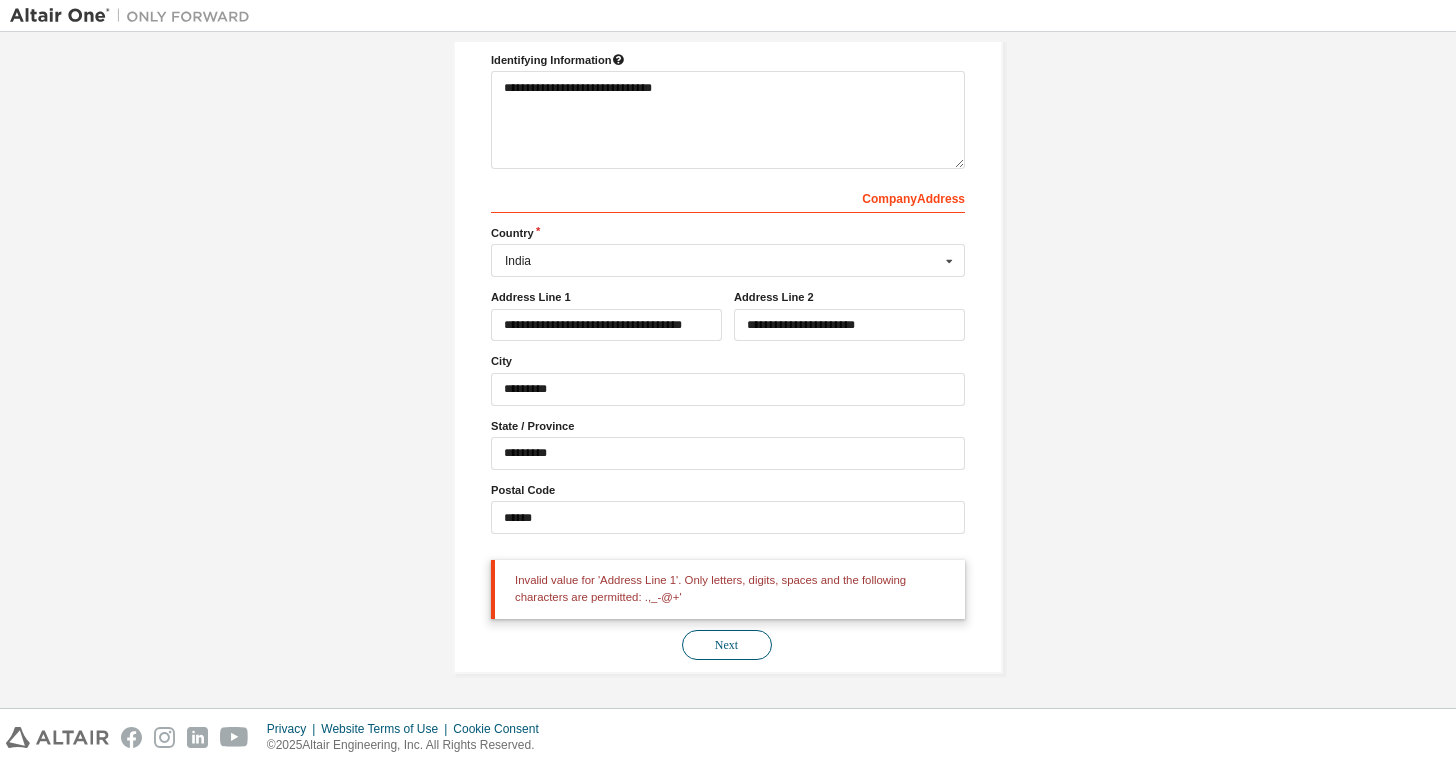 click on "Next" at bounding box center [727, 645] 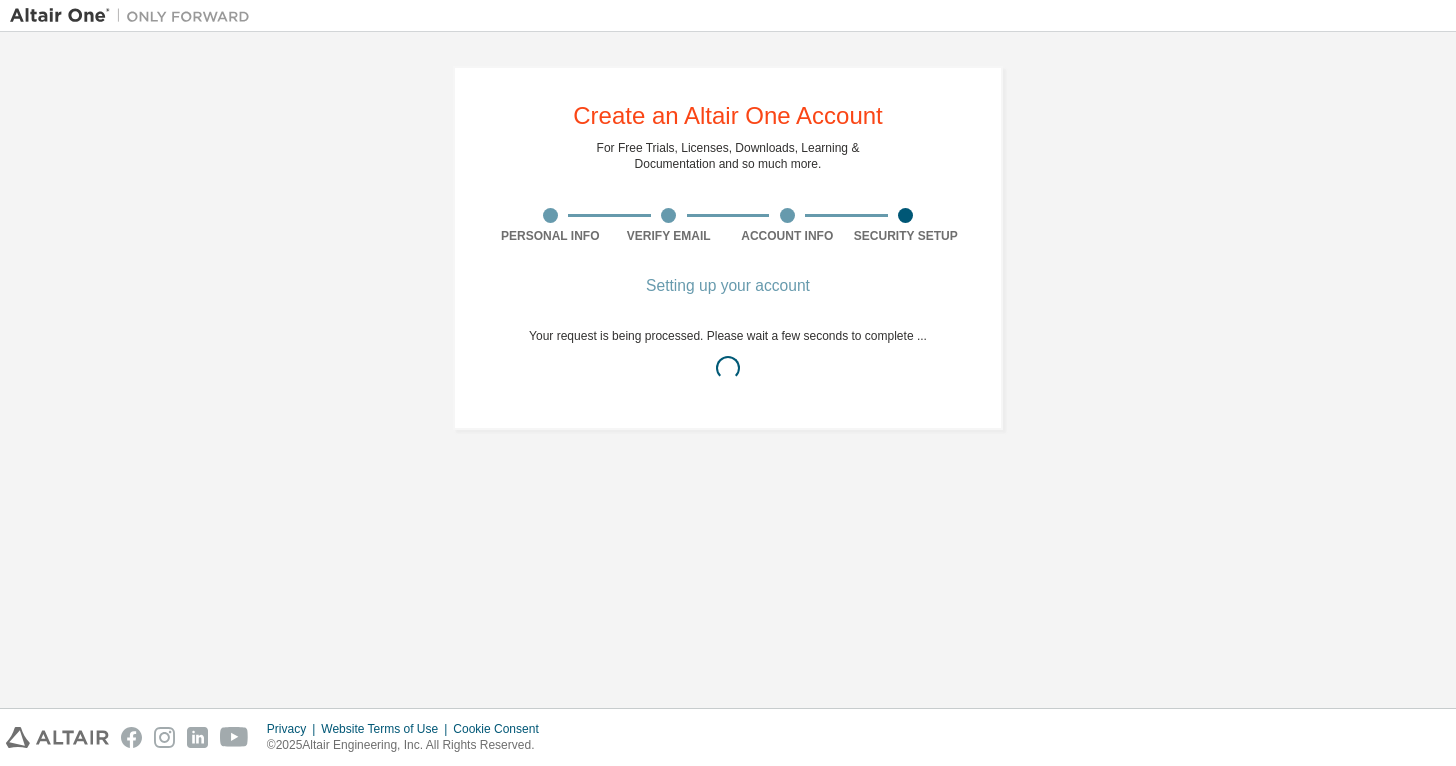 scroll, scrollTop: 0, scrollLeft: 0, axis: both 